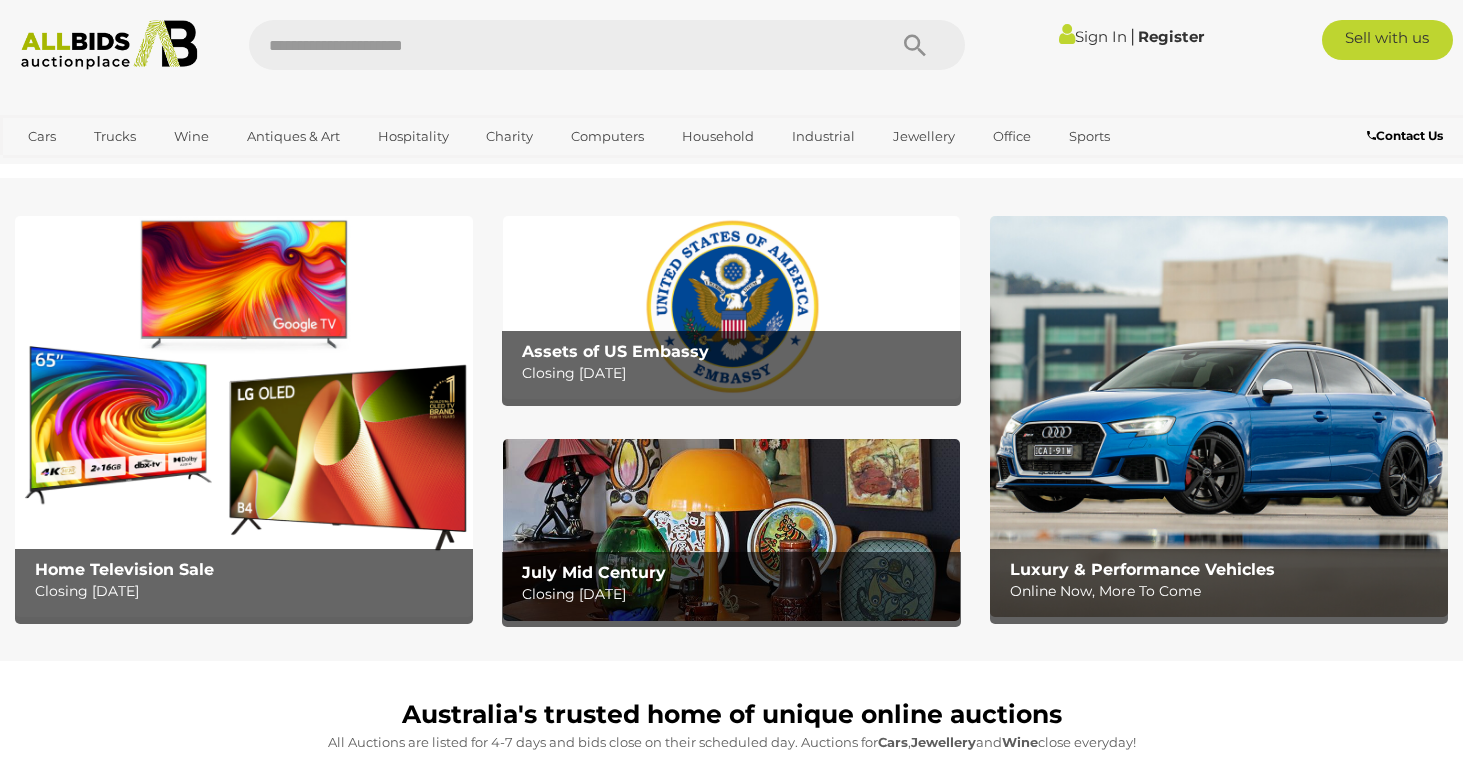 scroll, scrollTop: 0, scrollLeft: 0, axis: both 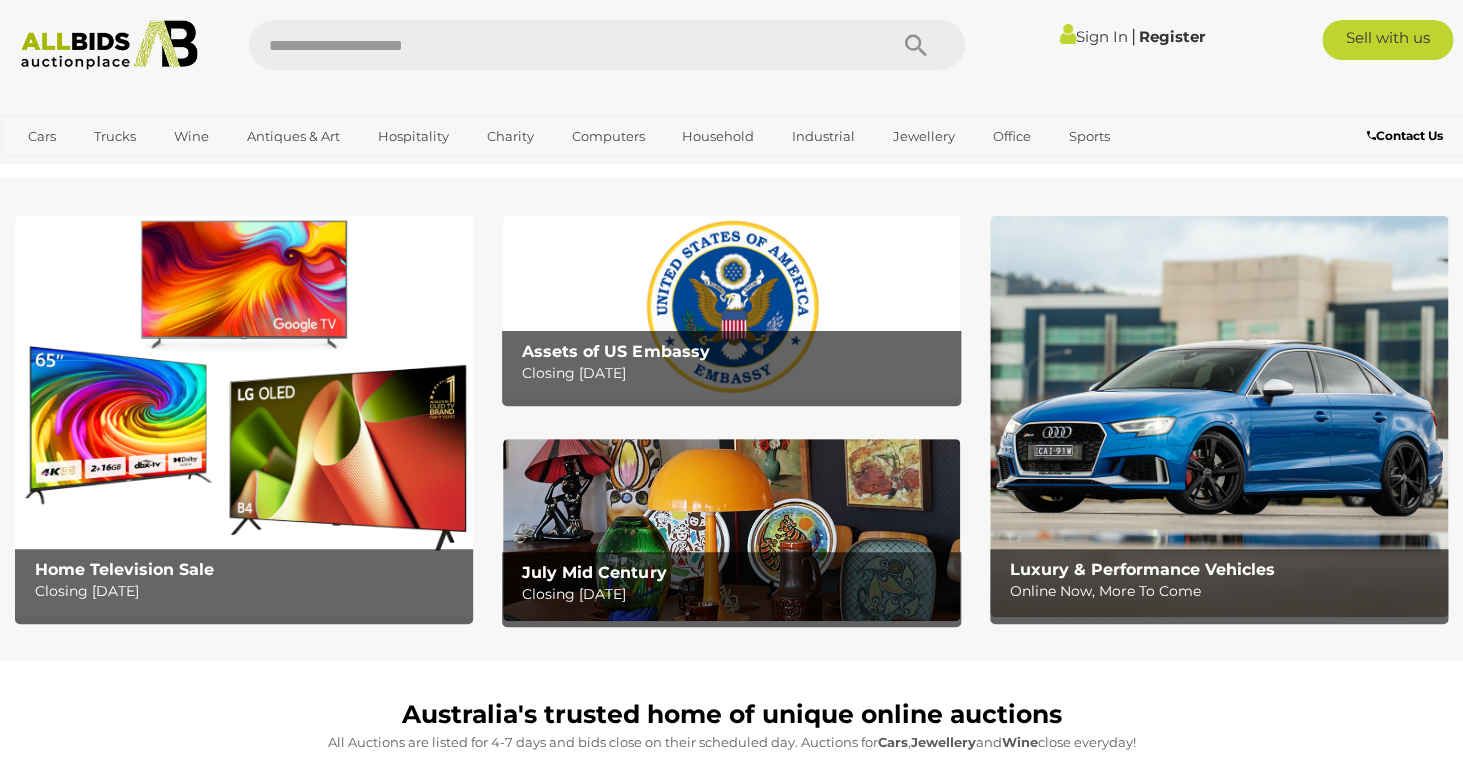 click at bounding box center [732, 307] 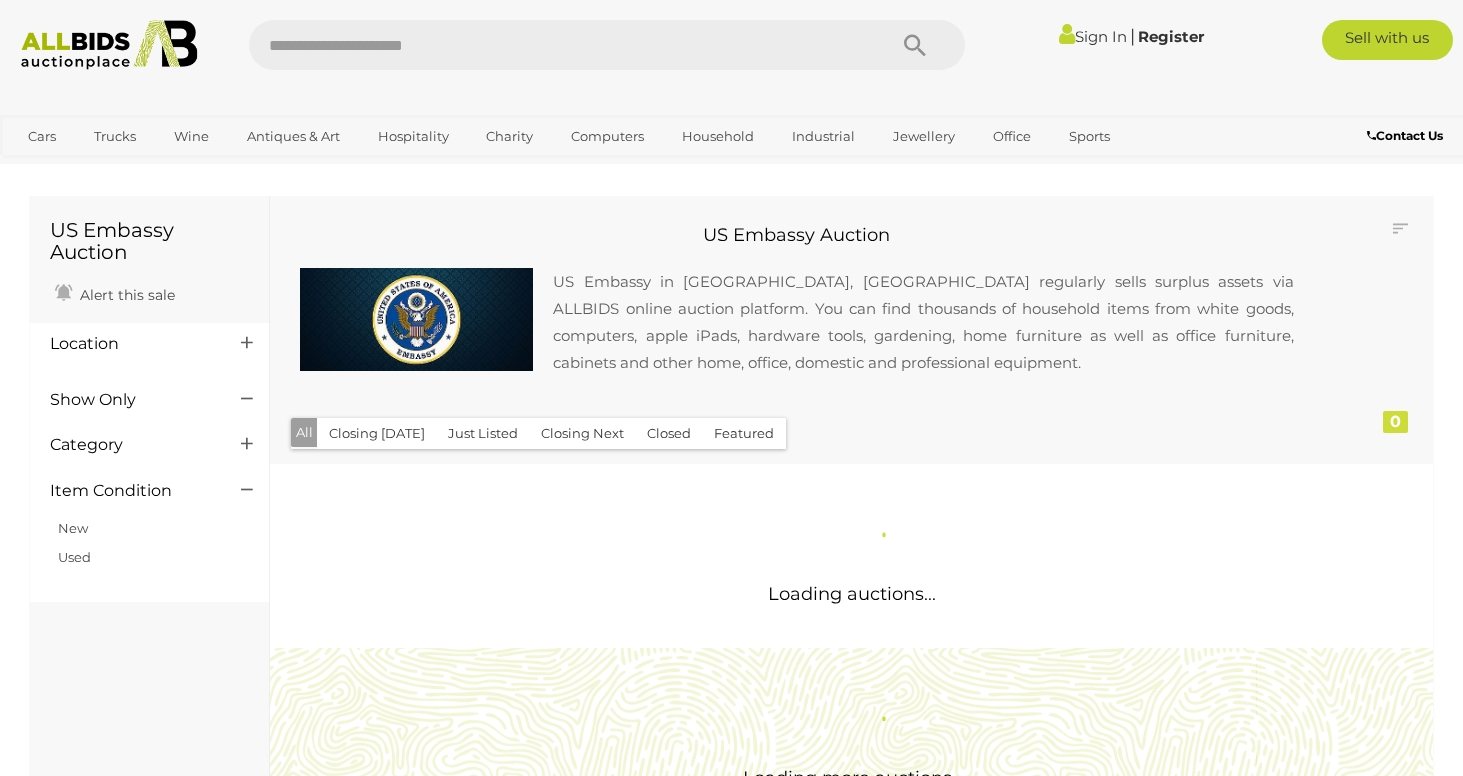 scroll, scrollTop: 0, scrollLeft: 0, axis: both 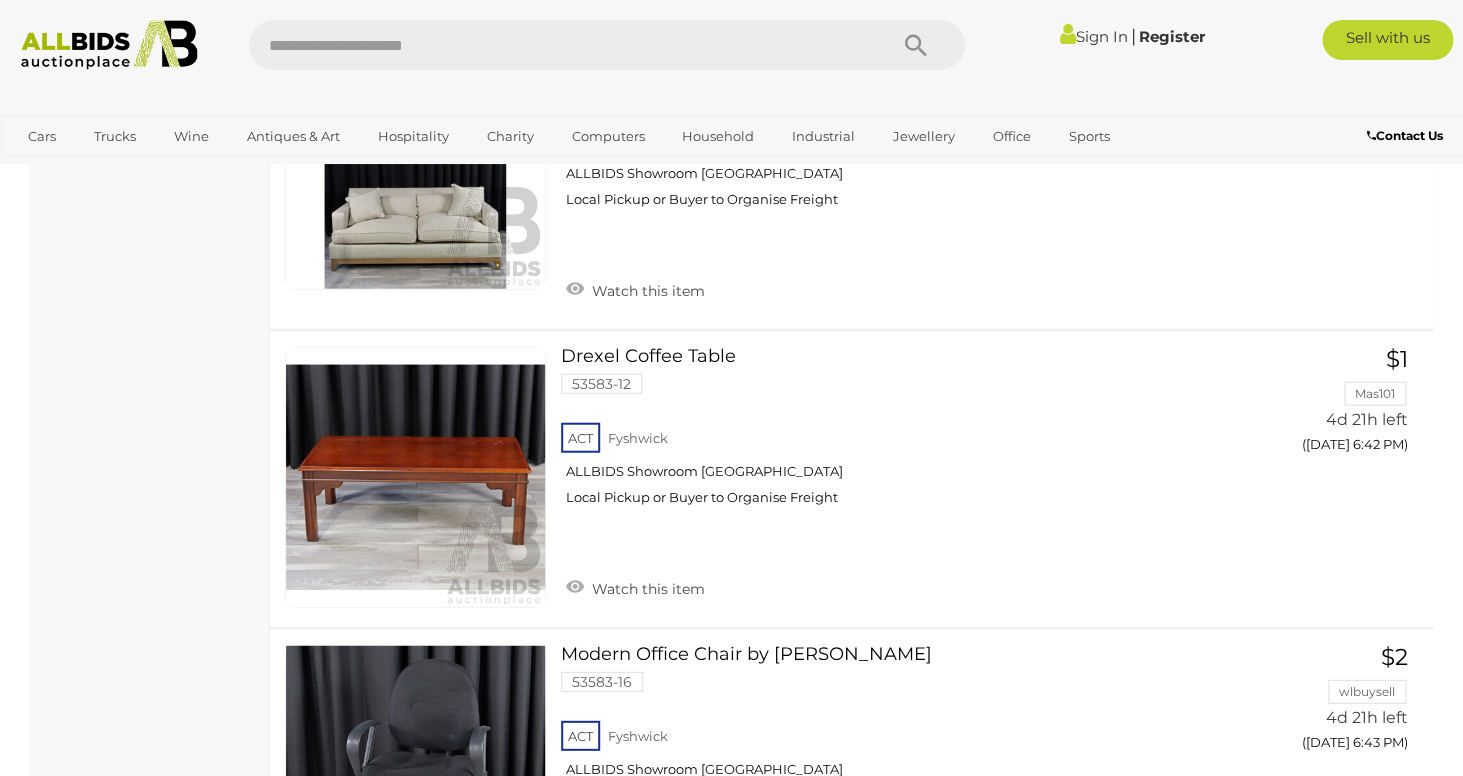 click at bounding box center [415, 159] 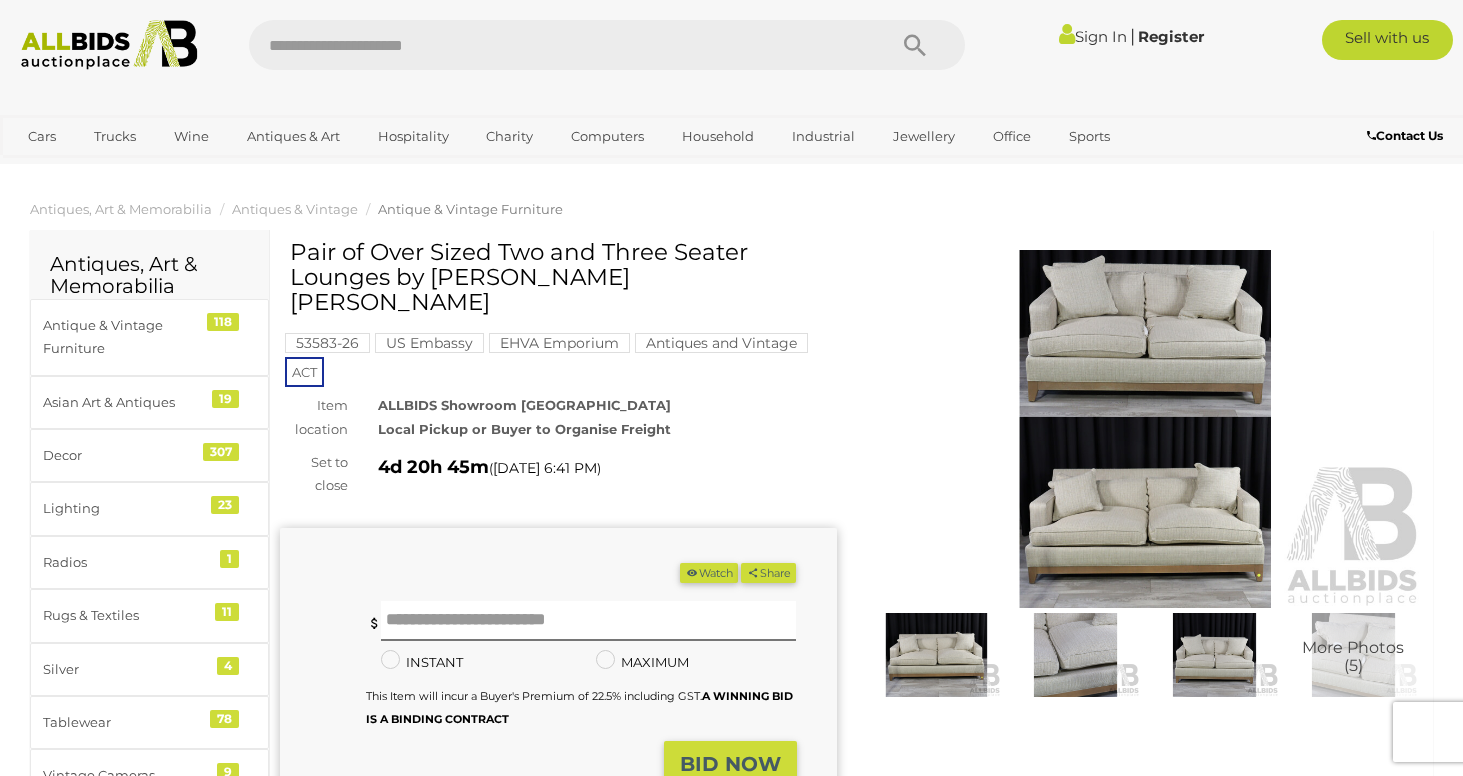 scroll, scrollTop: 0, scrollLeft: 0, axis: both 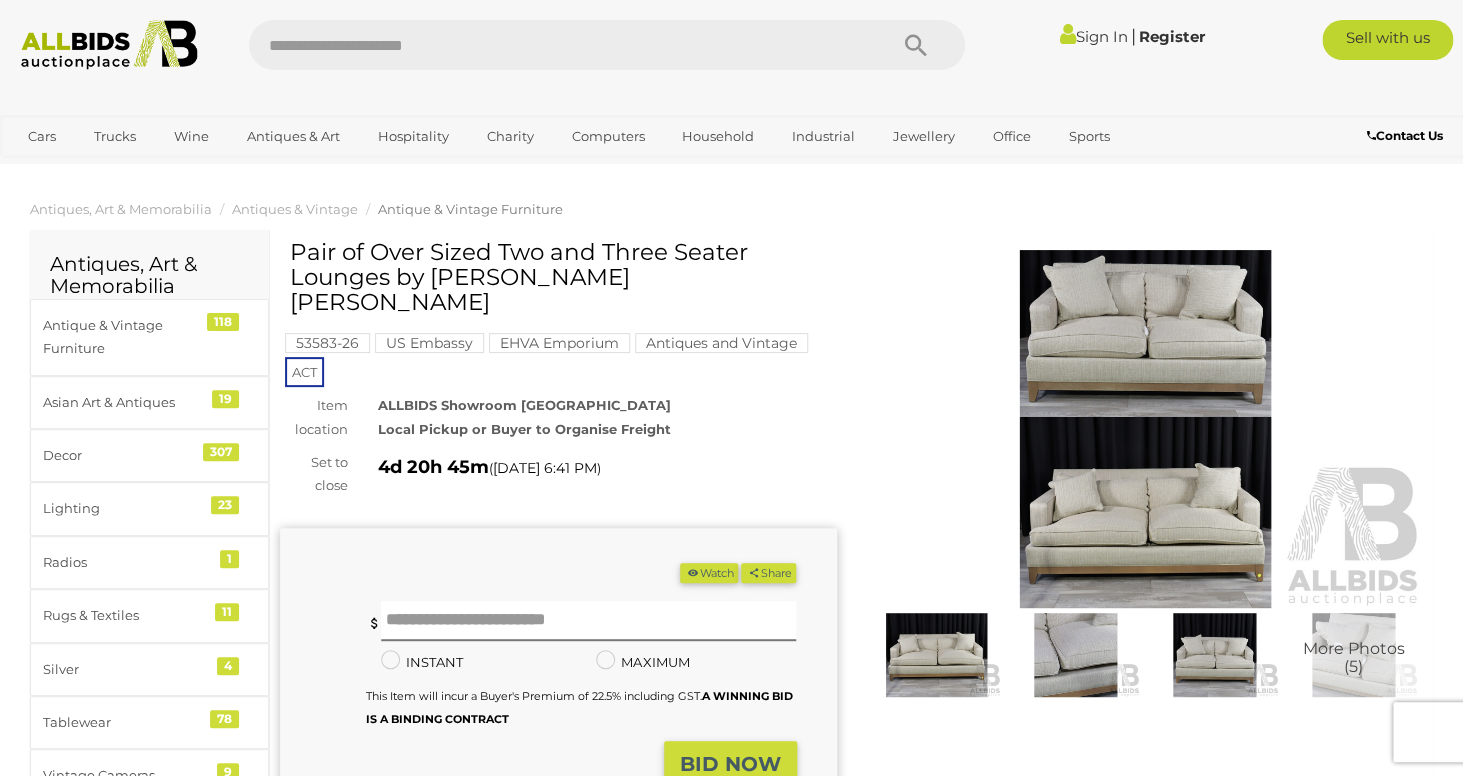 click at bounding box center (1145, 429) 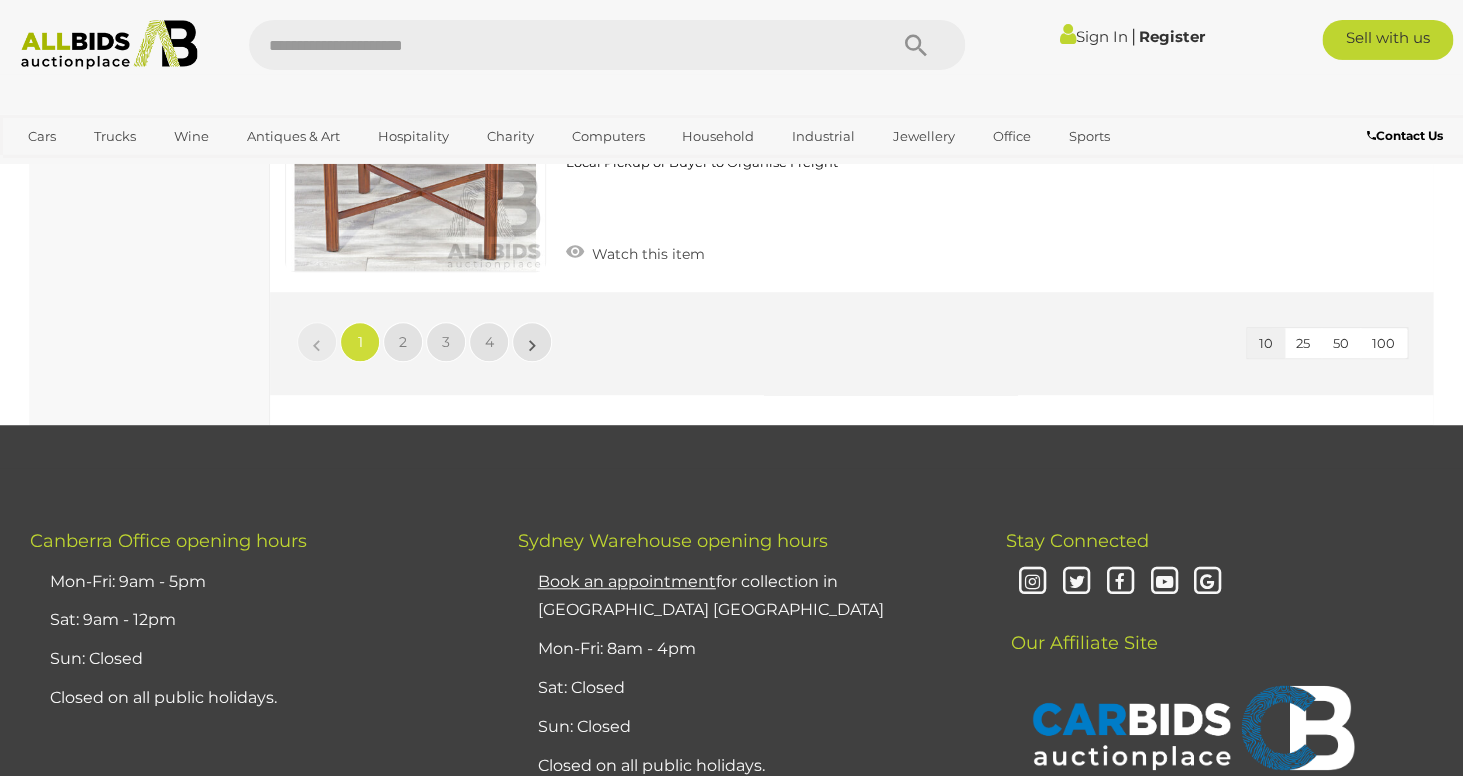 scroll, scrollTop: 3085, scrollLeft: 0, axis: vertical 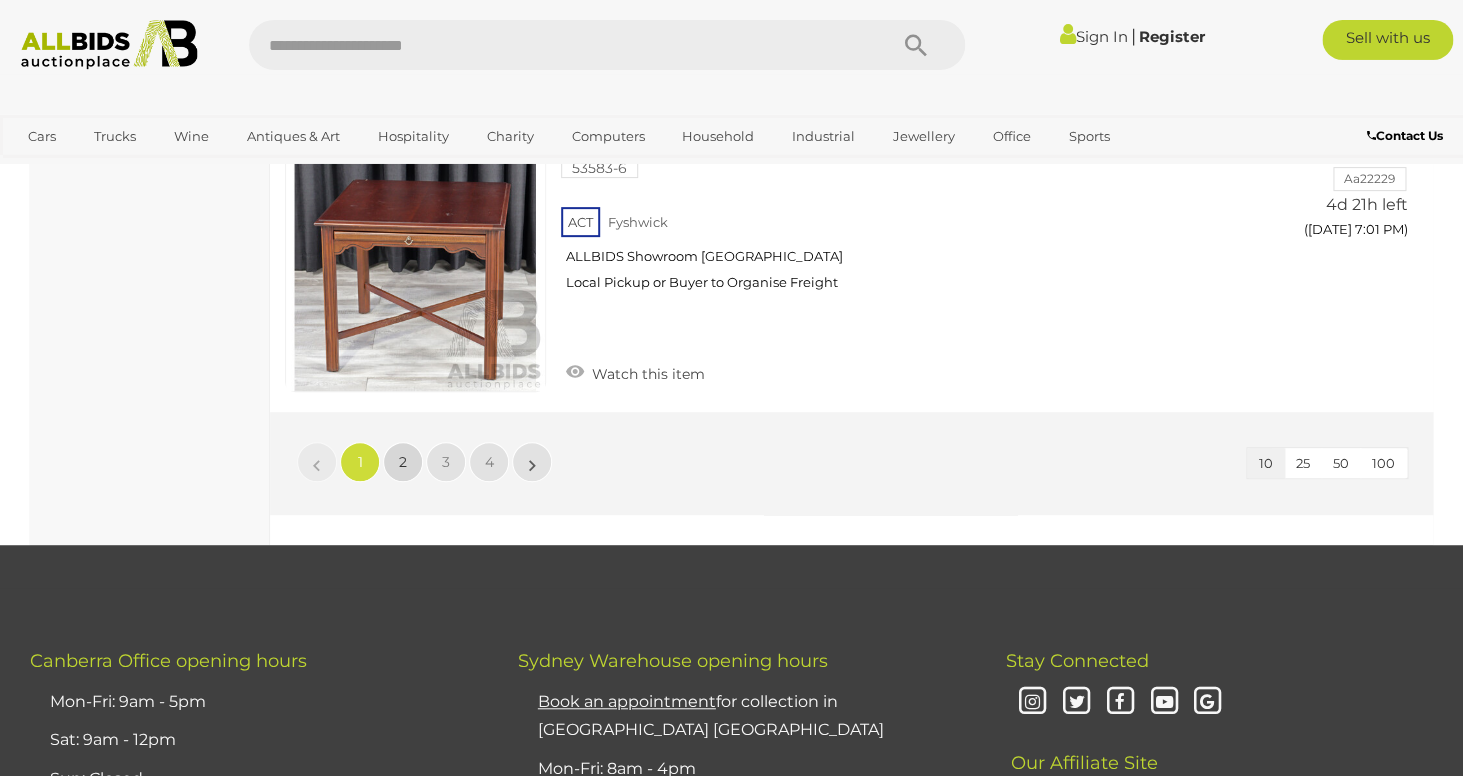 click on "2" at bounding box center [403, 462] 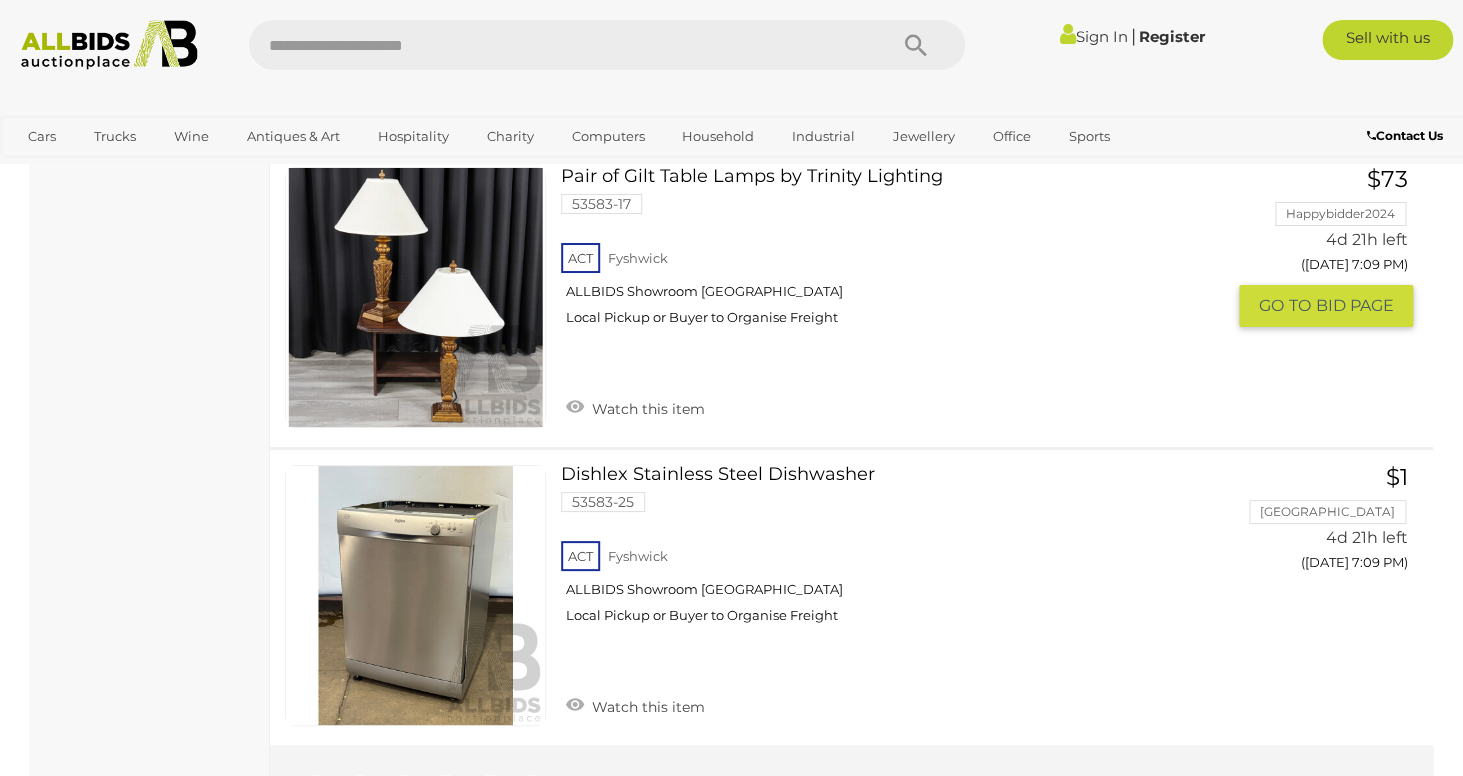 scroll, scrollTop: 2730, scrollLeft: 0, axis: vertical 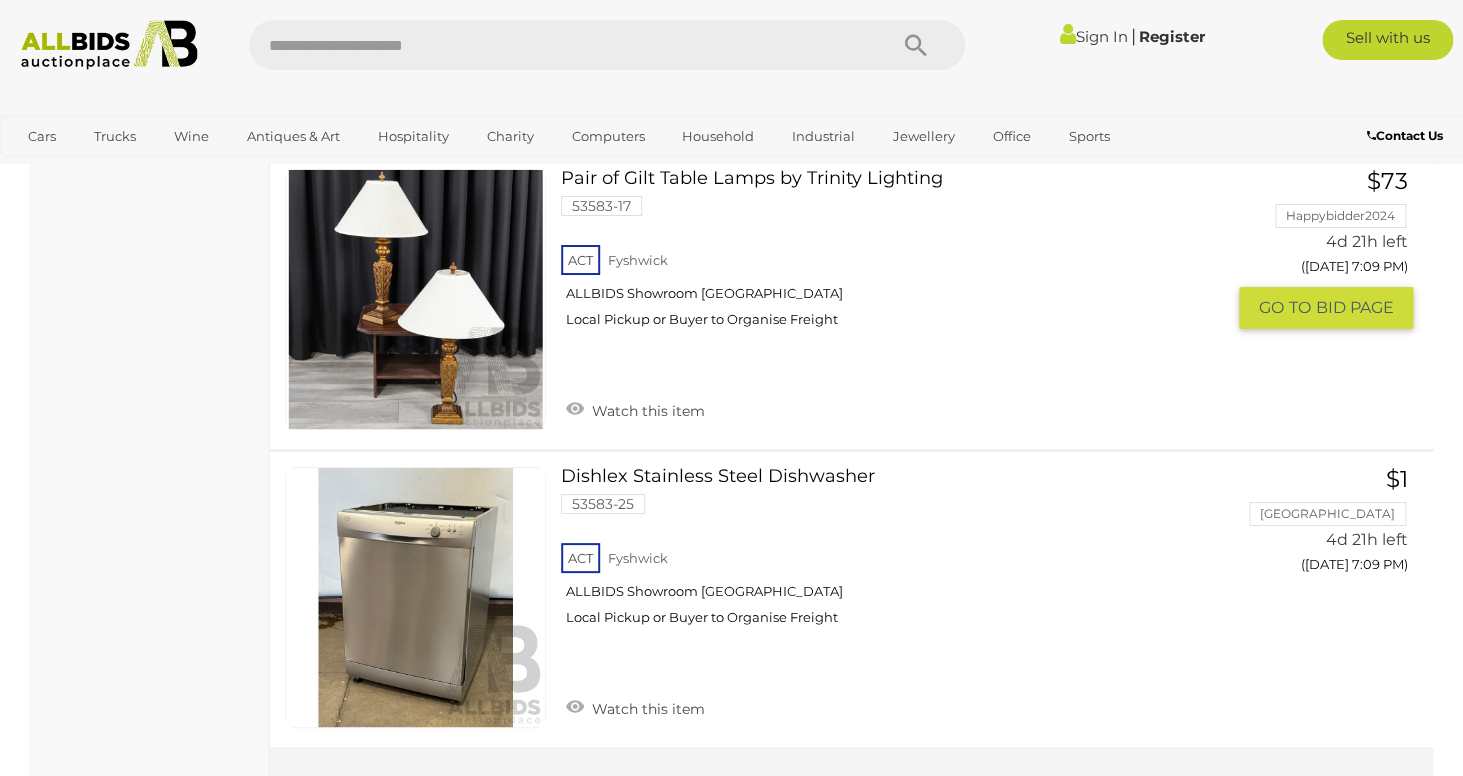 click on "Pair of Gilt Table Lamps by Trinity Lighting
53583-17
ACT
Fyshwick ALLBIDS Showroom Fyshwick" at bounding box center (900, 256) 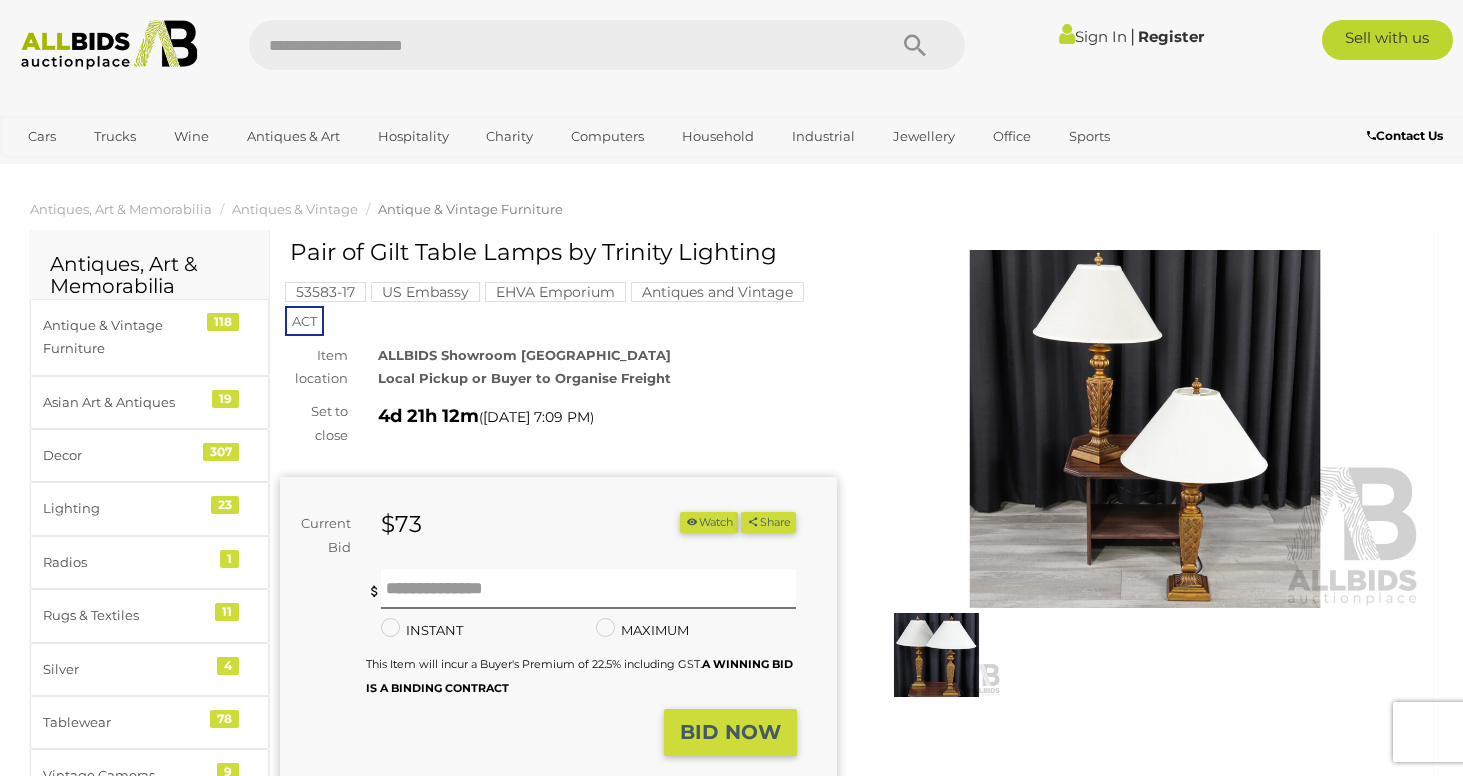 scroll, scrollTop: 0, scrollLeft: 0, axis: both 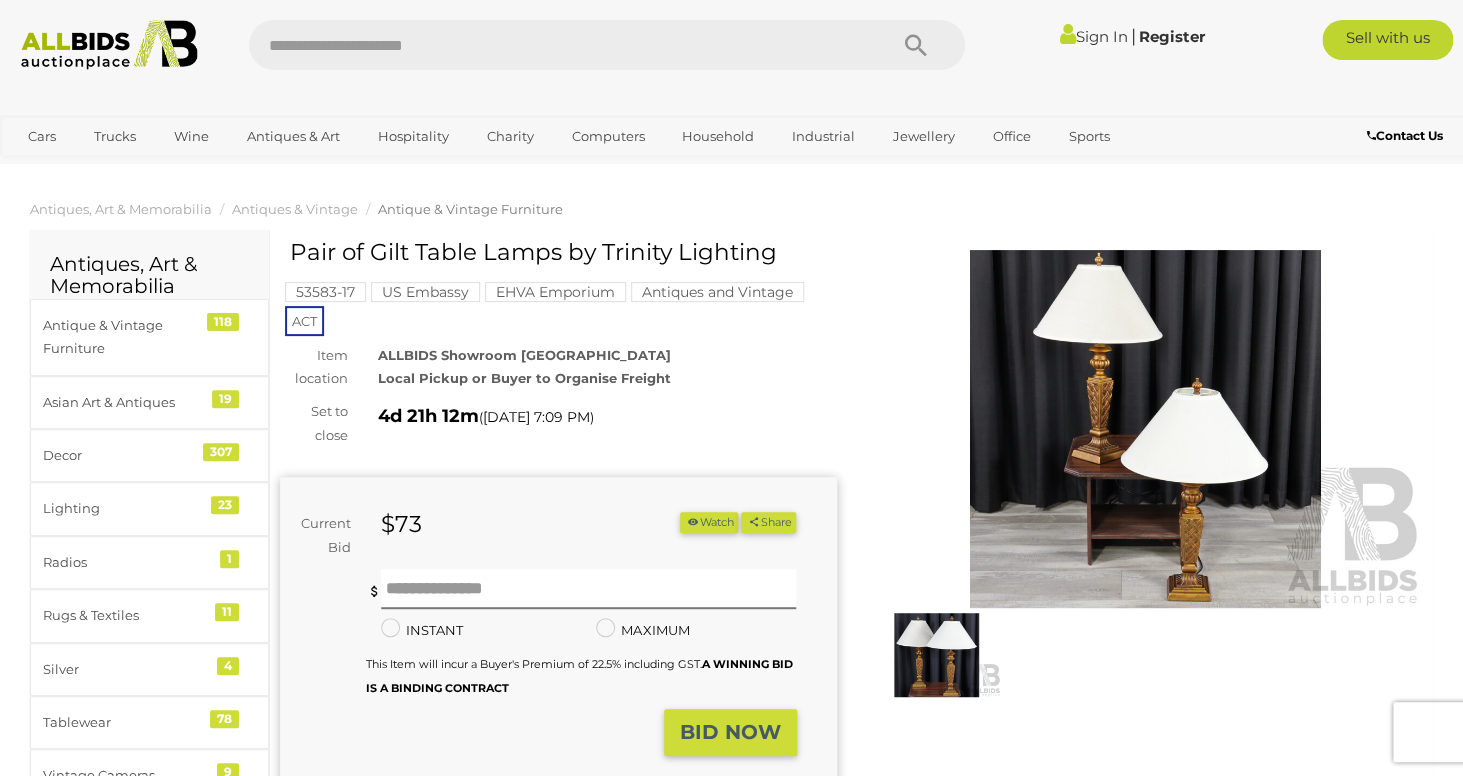 click at bounding box center [1145, 429] 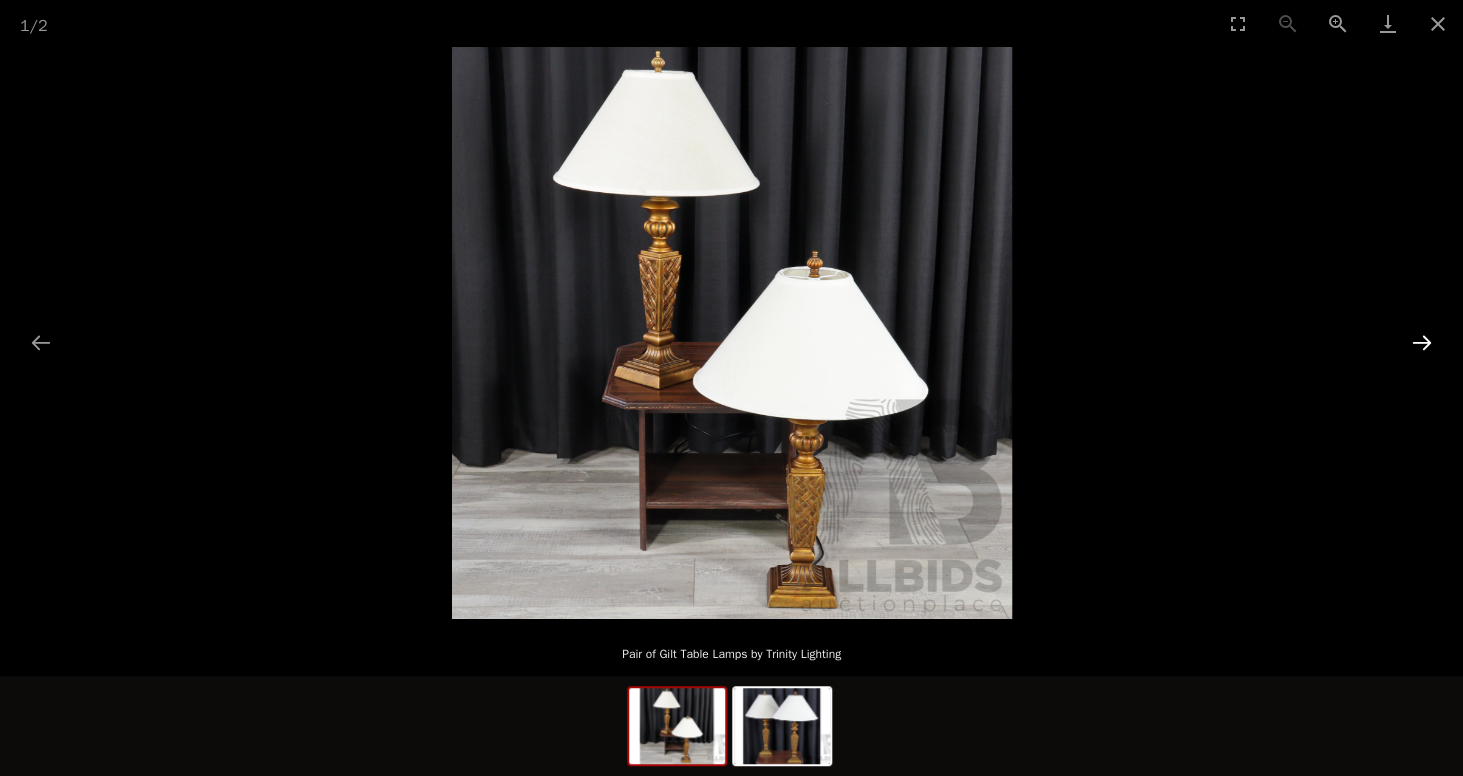 click at bounding box center (1422, 342) 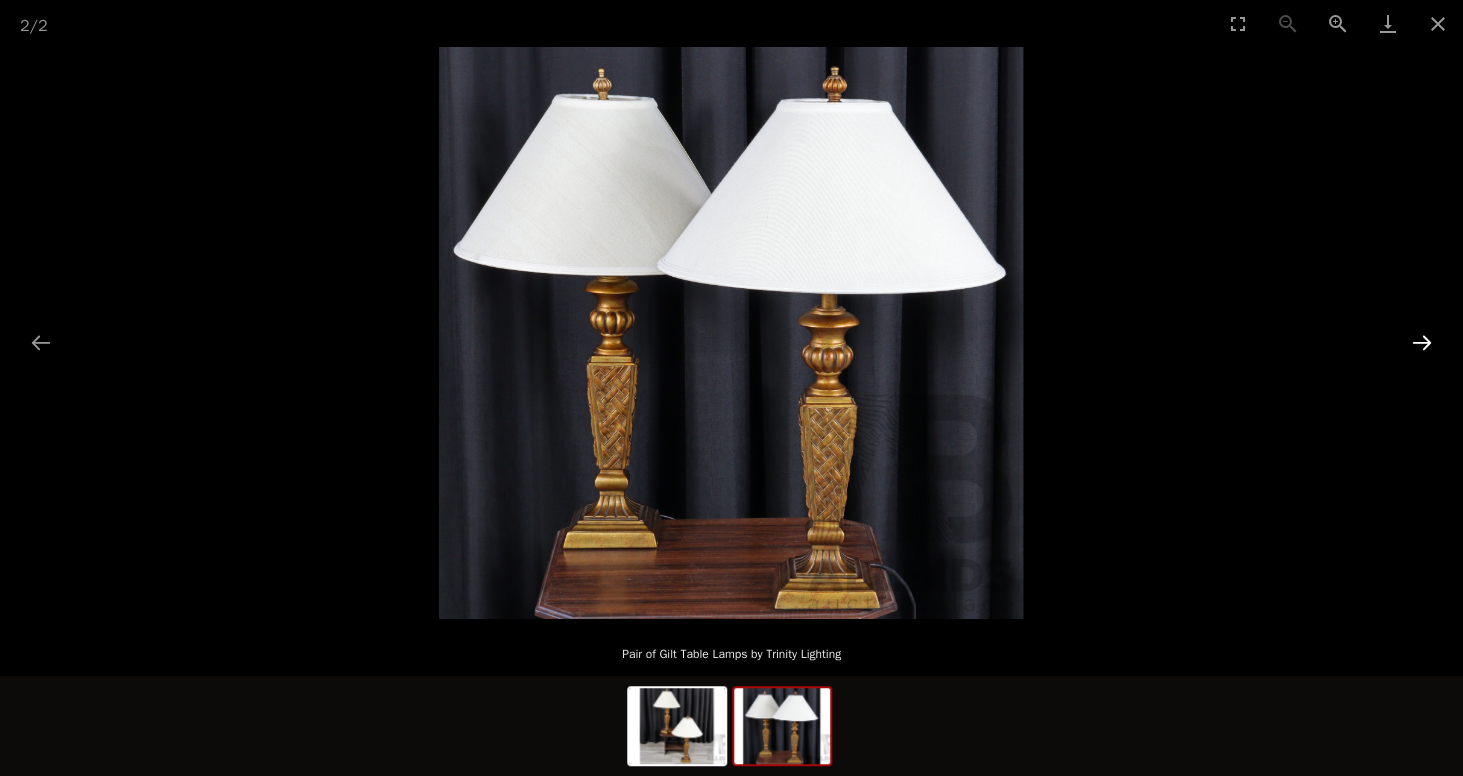 click at bounding box center [1422, 342] 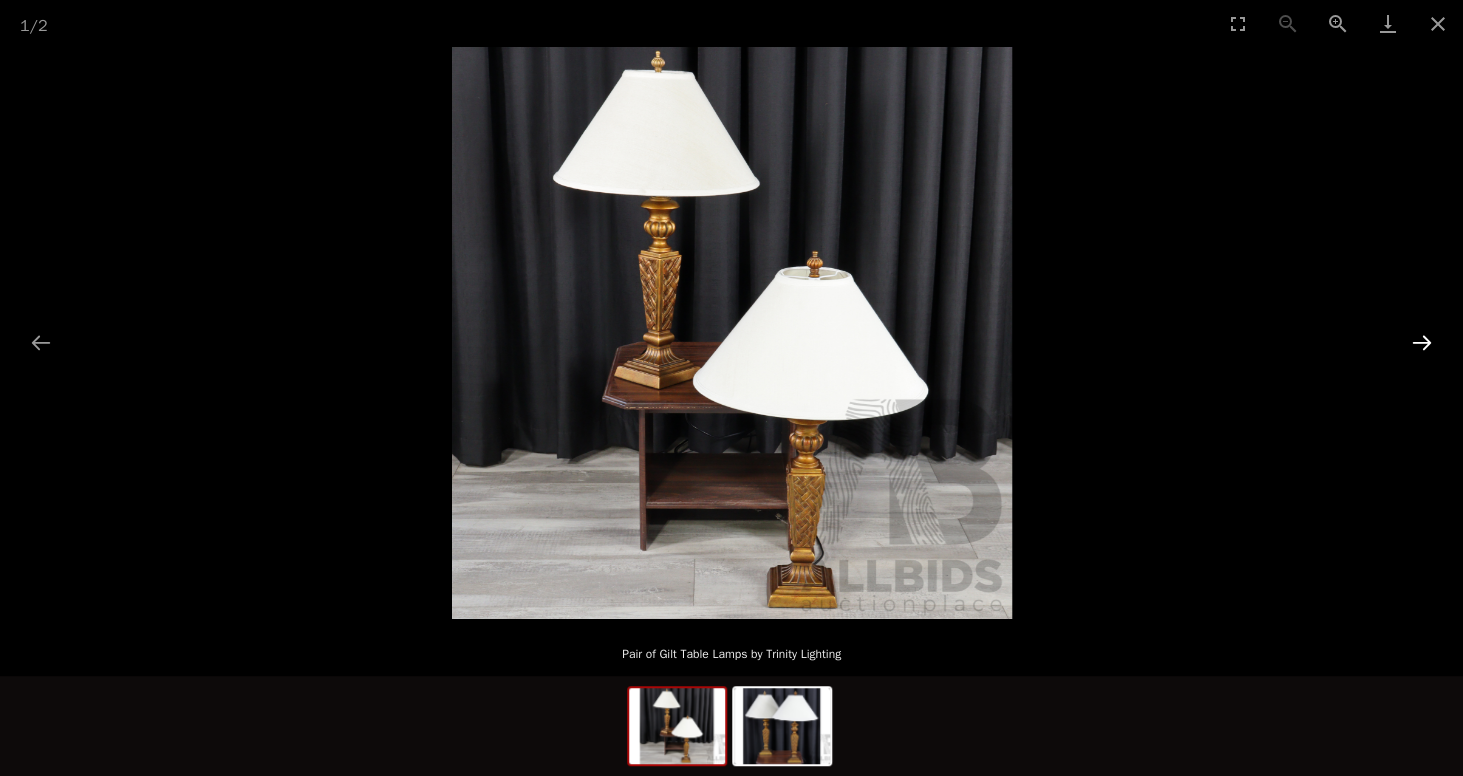 click at bounding box center (1422, 342) 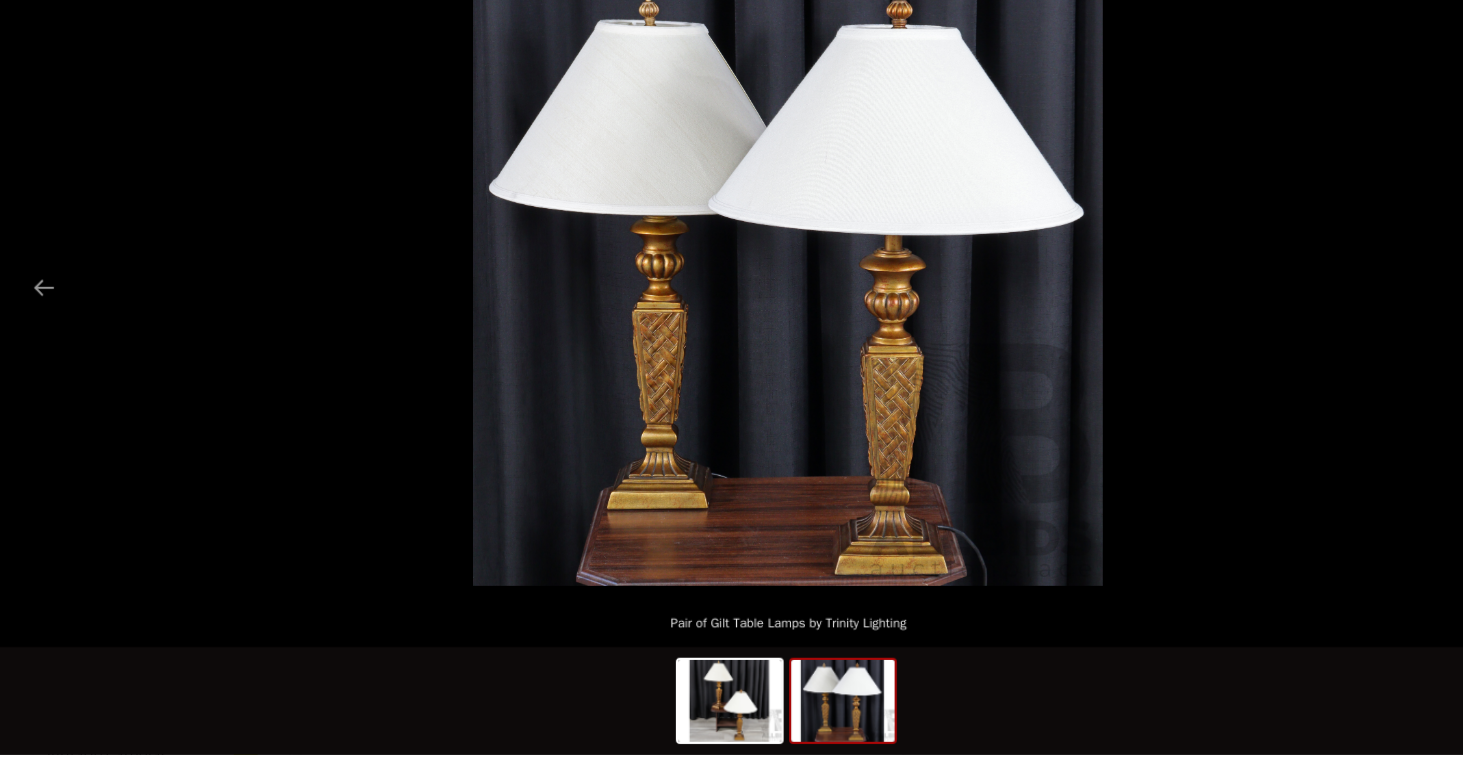 scroll, scrollTop: 40, scrollLeft: 0, axis: vertical 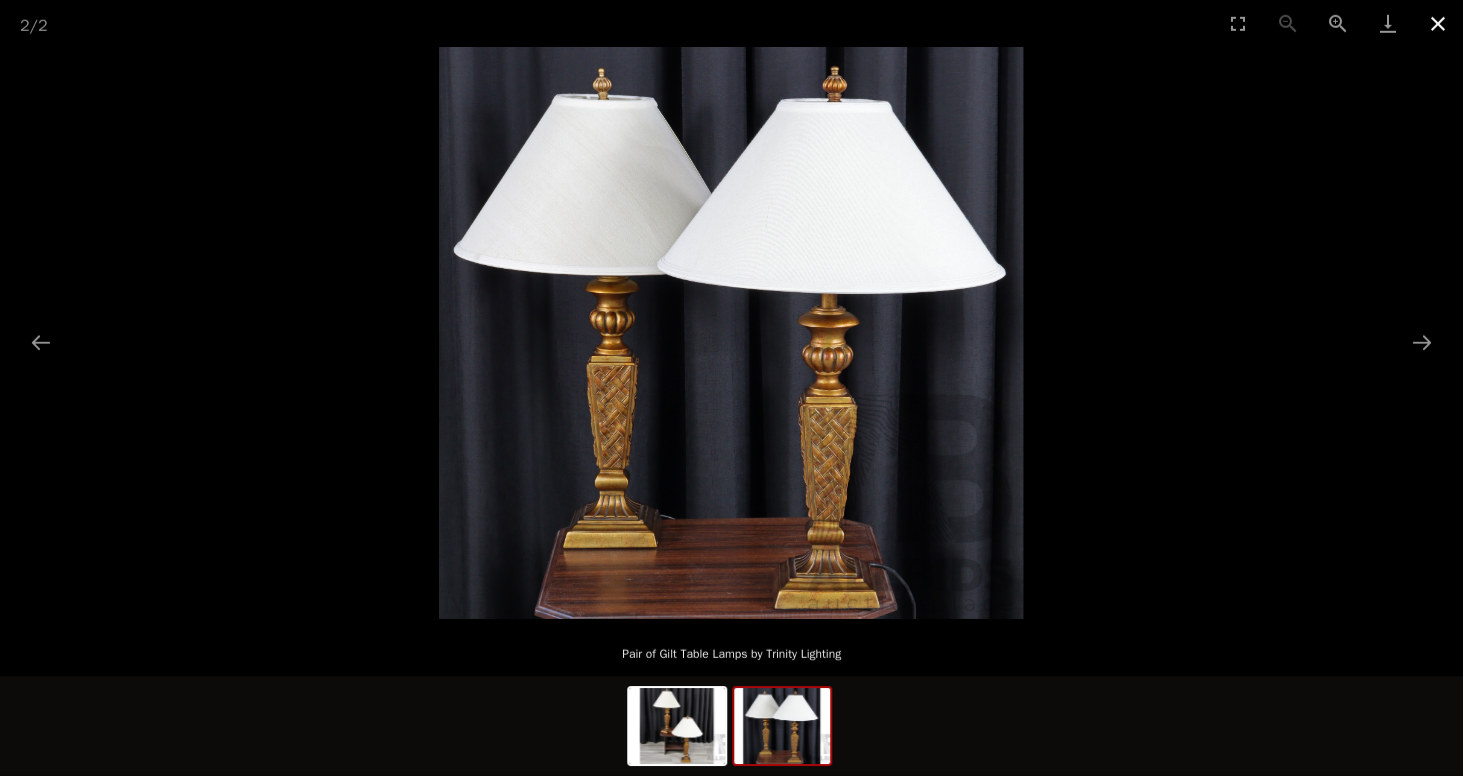 click at bounding box center (1438, 23) 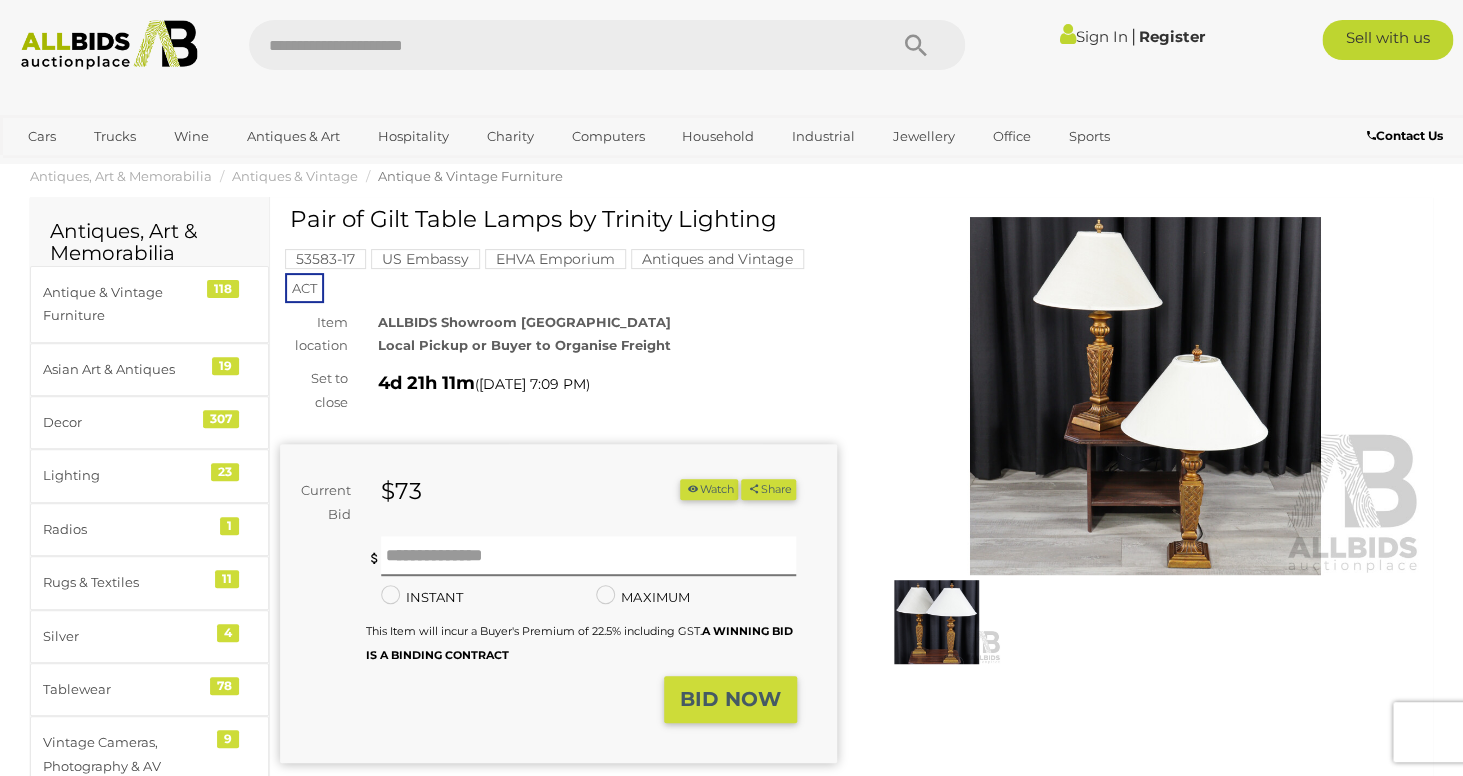 scroll, scrollTop: 31, scrollLeft: 0, axis: vertical 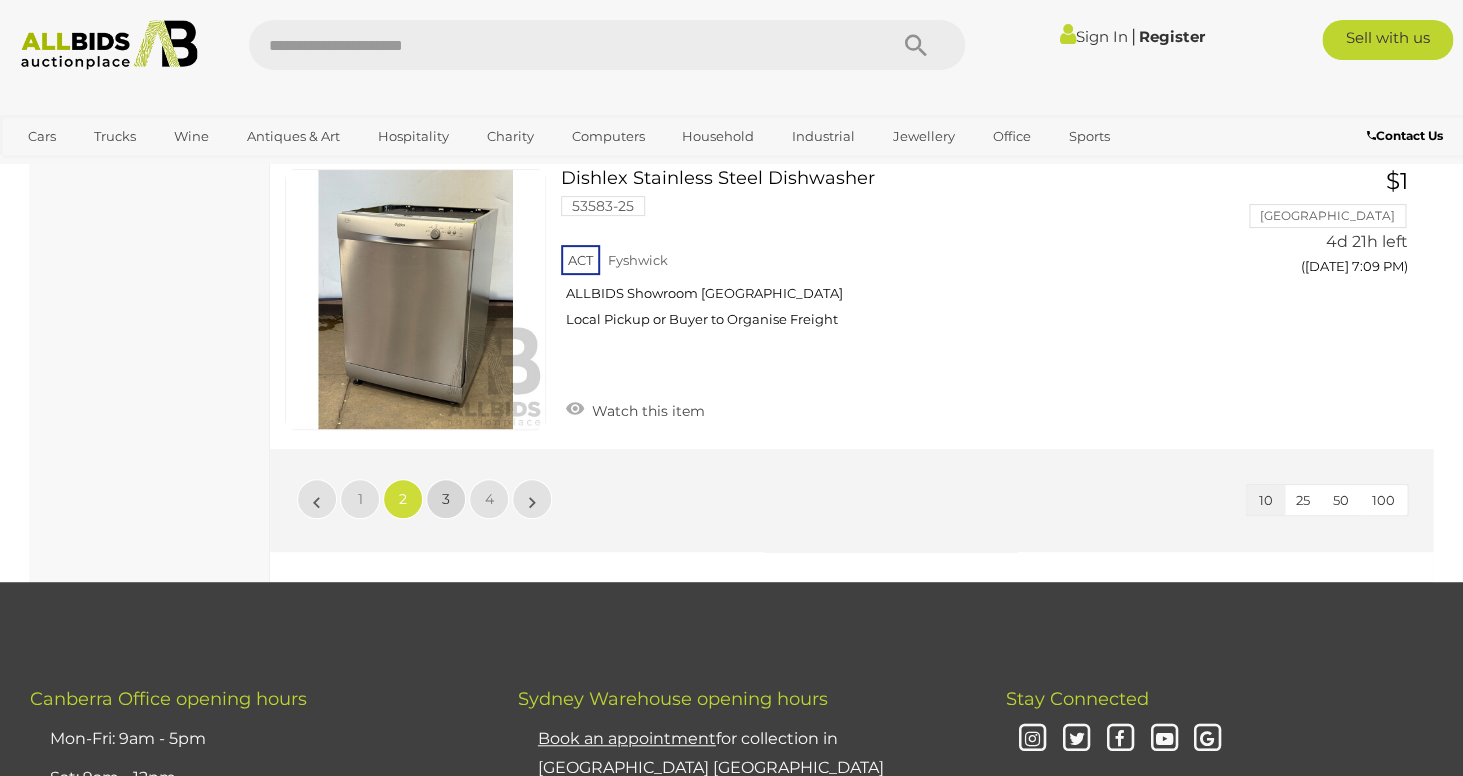click on "3" at bounding box center [446, 499] 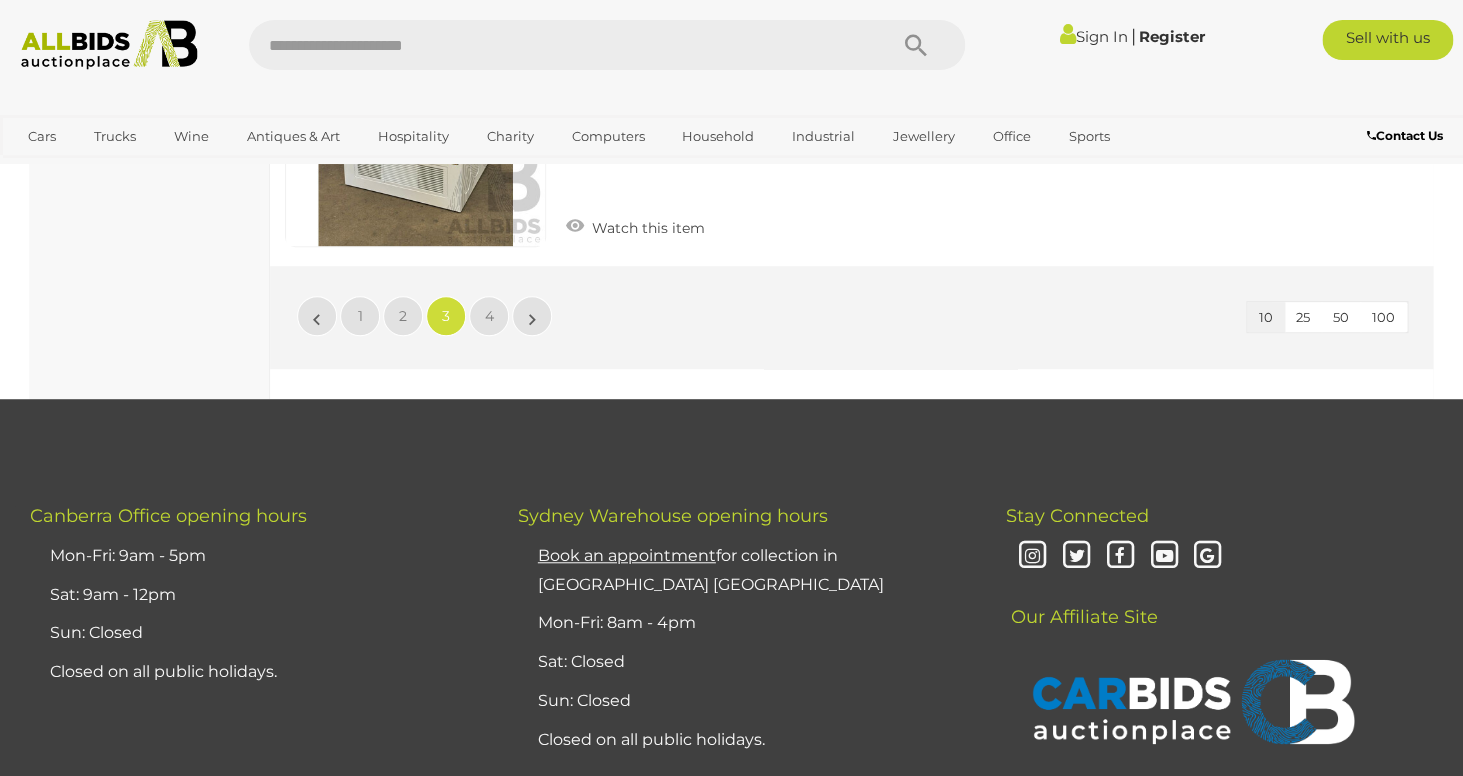 scroll, scrollTop: 3213, scrollLeft: 0, axis: vertical 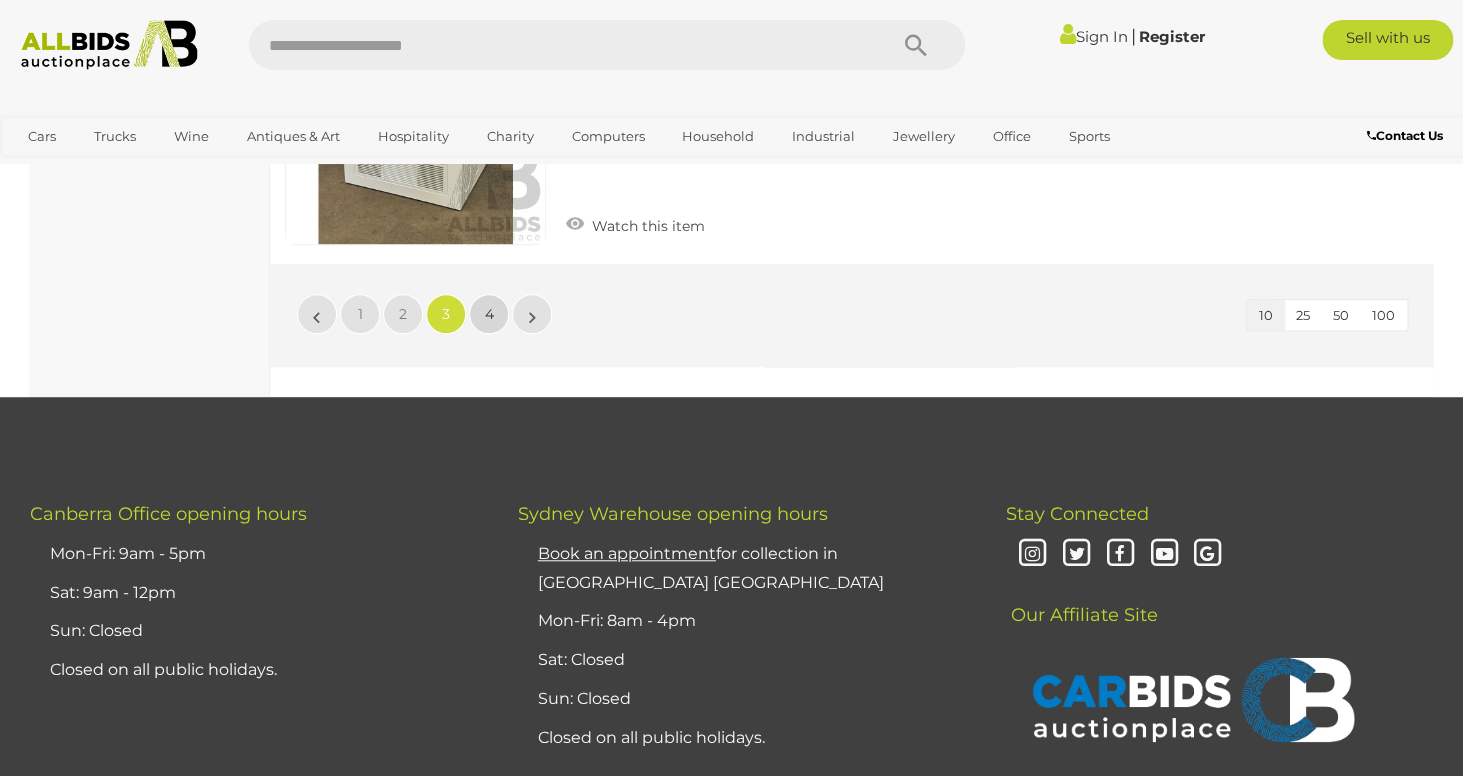 click on "4" at bounding box center (489, 314) 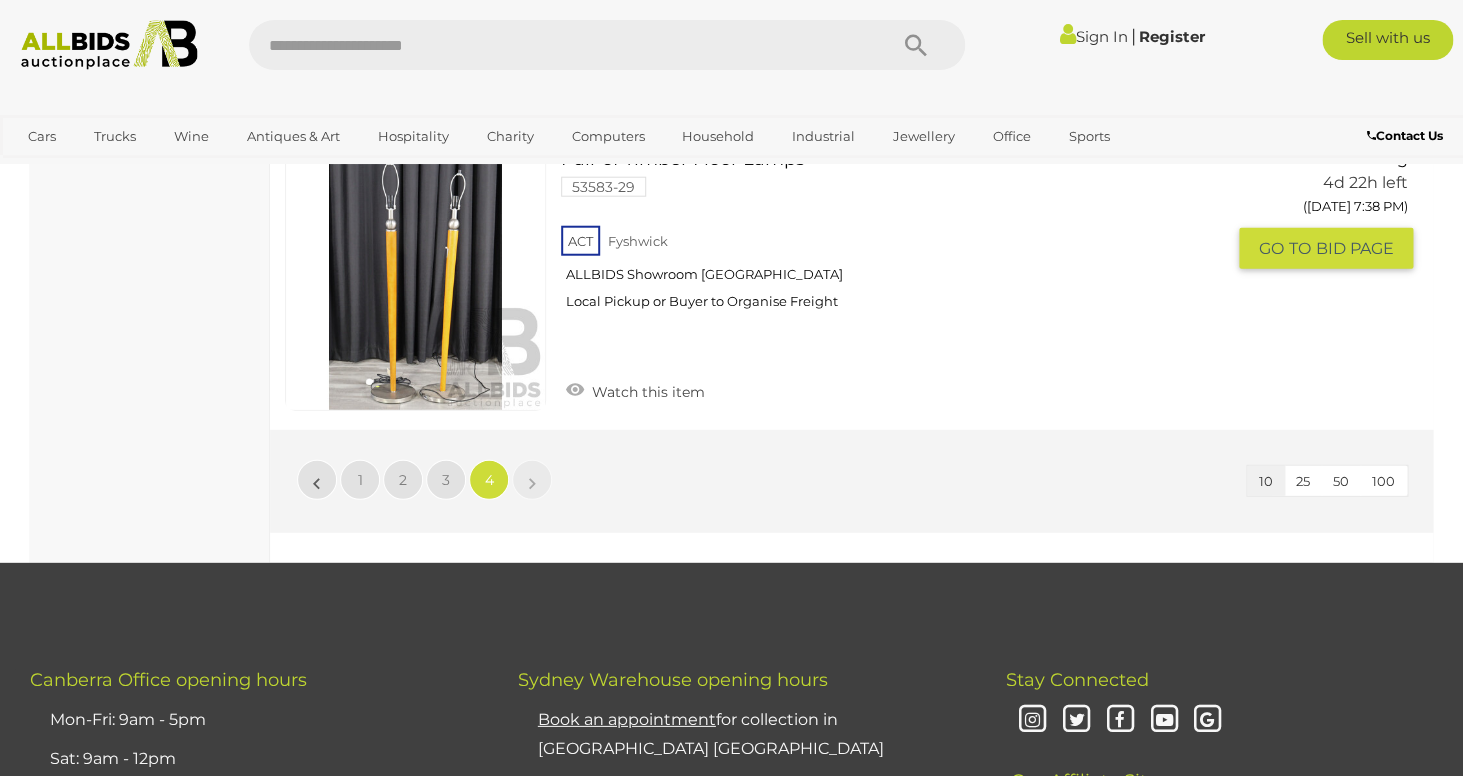 scroll, scrollTop: 1854, scrollLeft: 0, axis: vertical 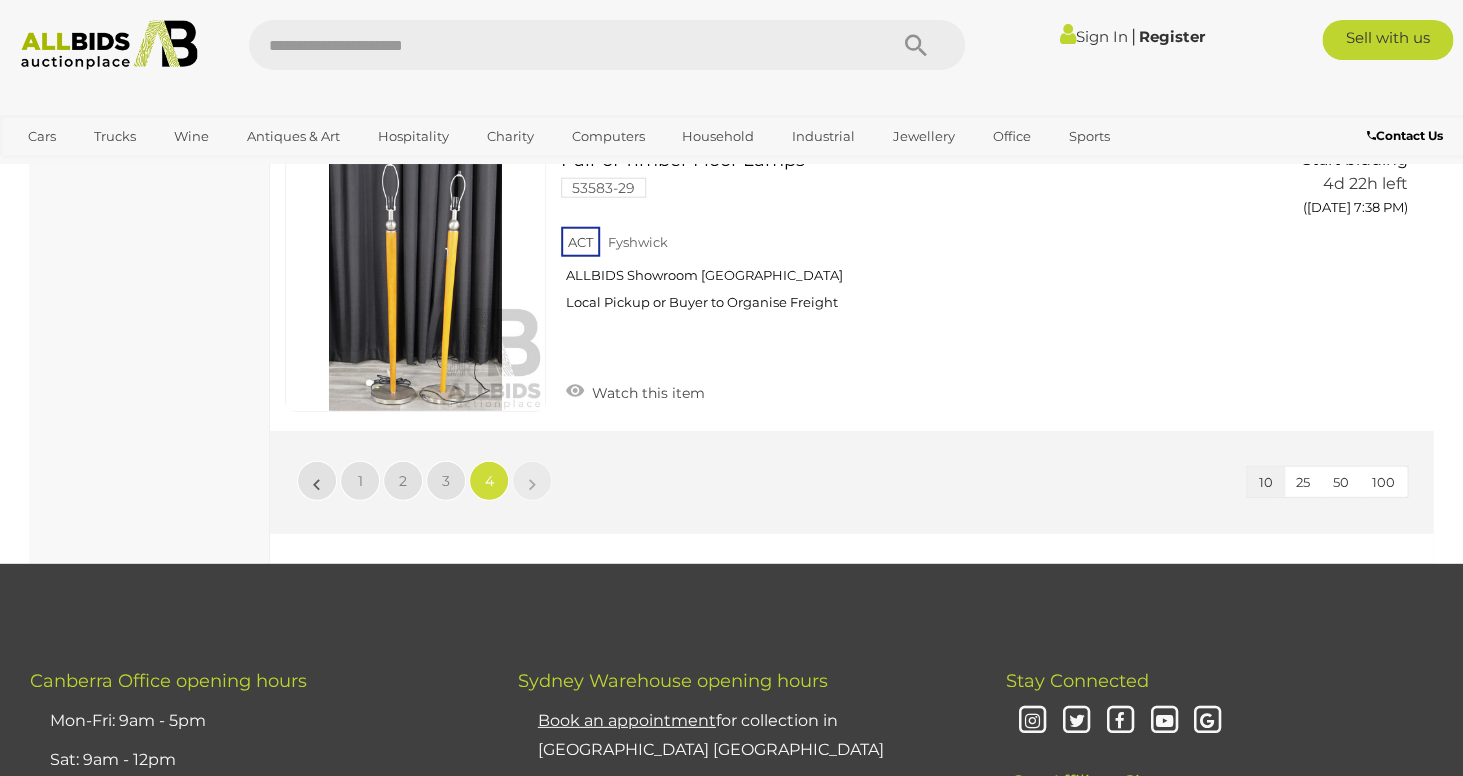 click on "»" at bounding box center (532, 481) 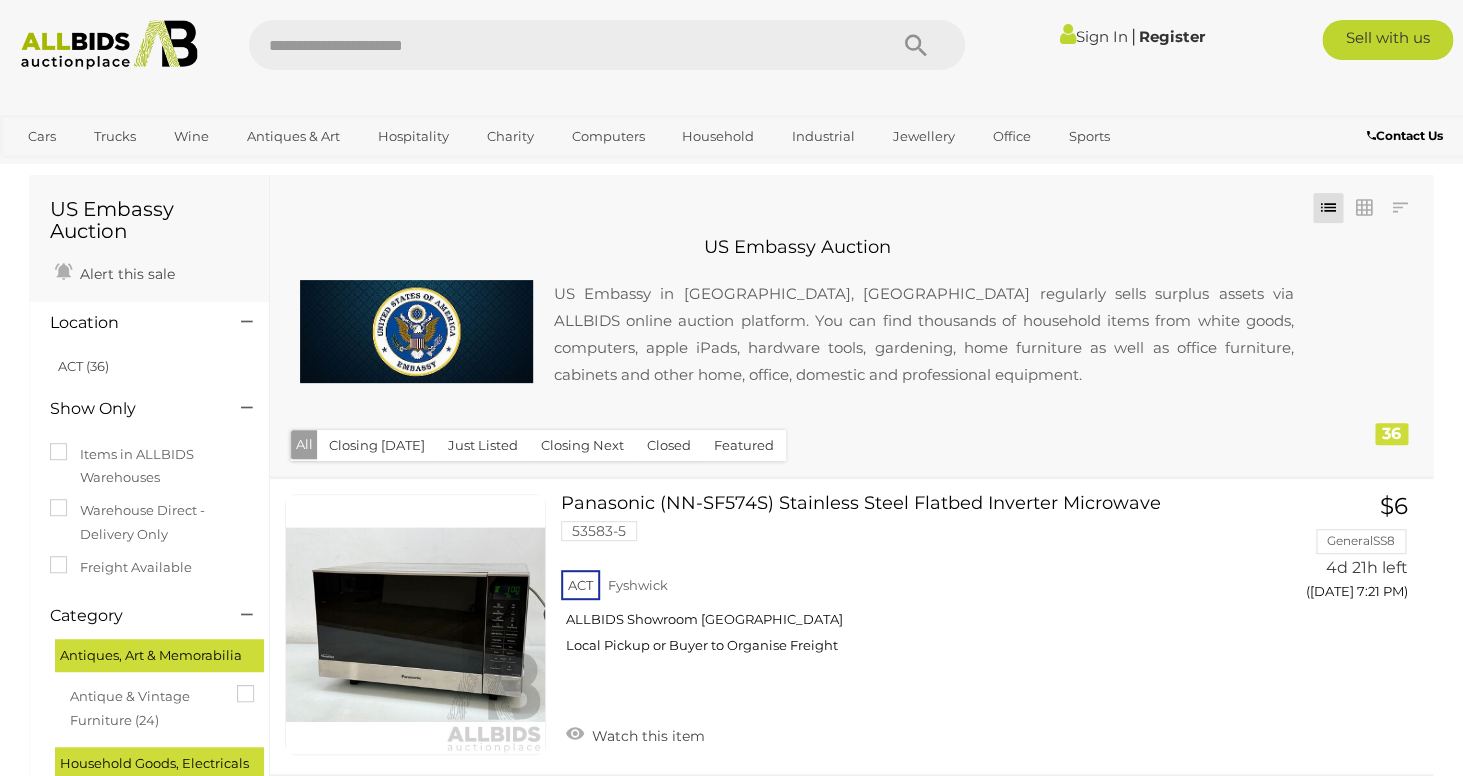 scroll, scrollTop: 0, scrollLeft: 0, axis: both 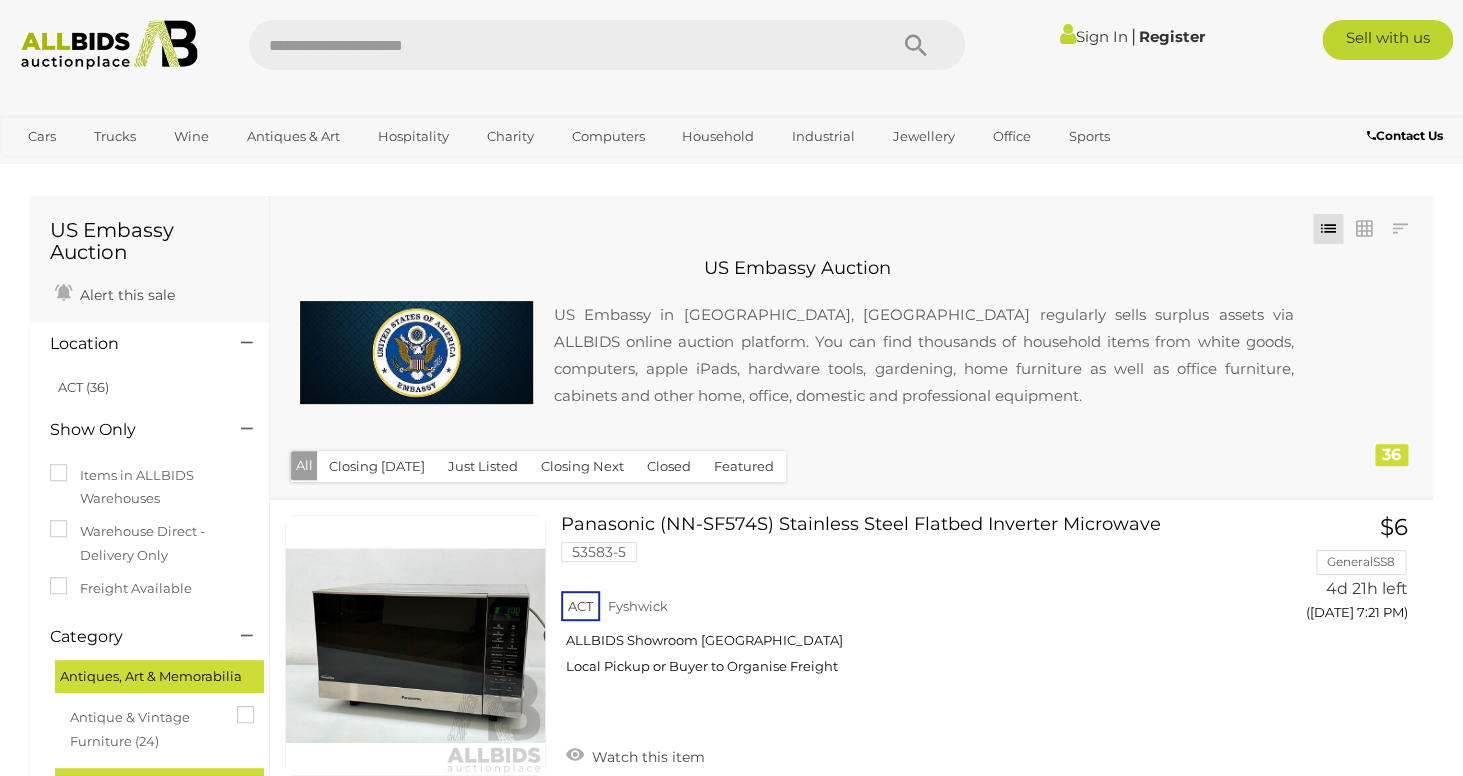 click at bounding box center (109, 45) 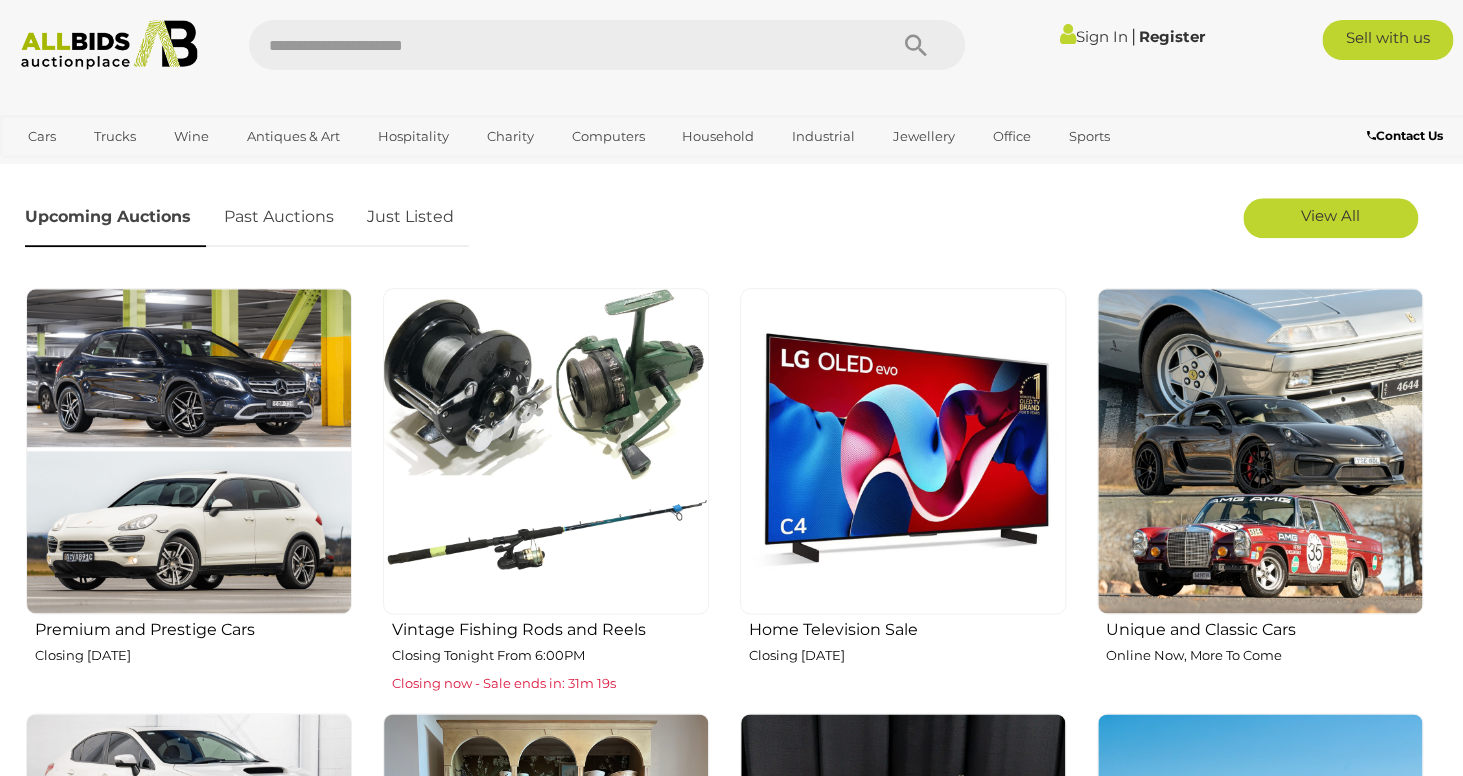 scroll, scrollTop: 615, scrollLeft: 0, axis: vertical 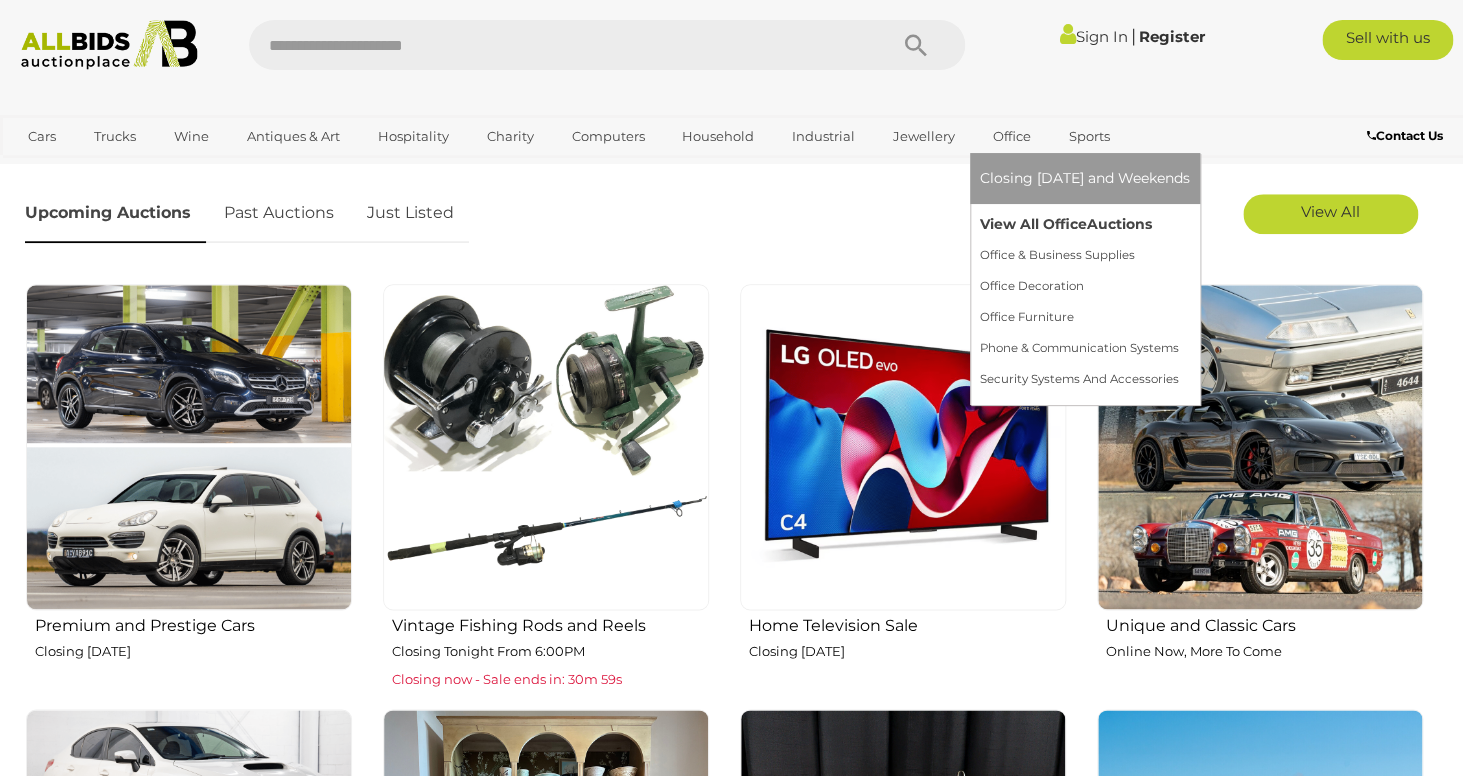 click on "View All Office  Auctions" at bounding box center (1085, 224) 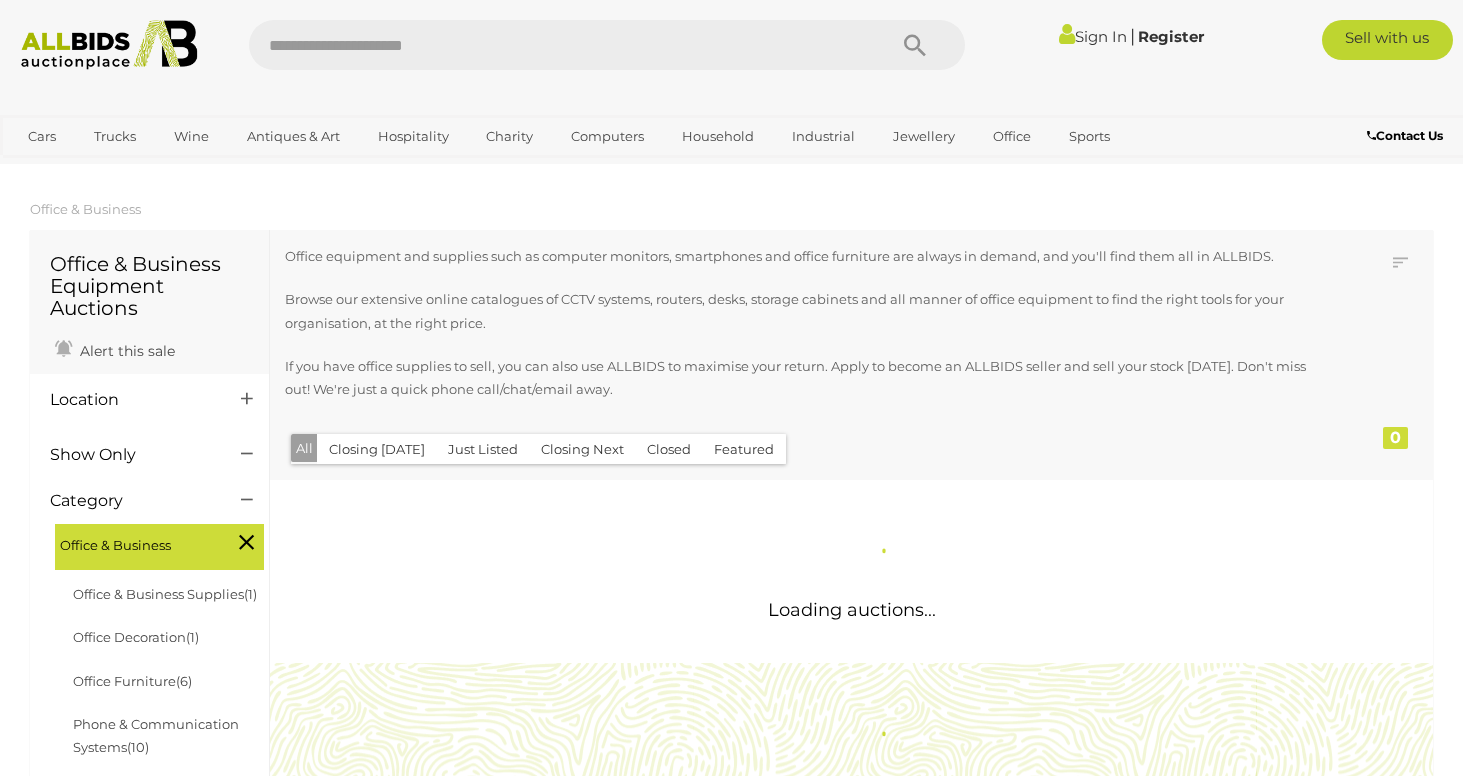 scroll, scrollTop: 0, scrollLeft: 0, axis: both 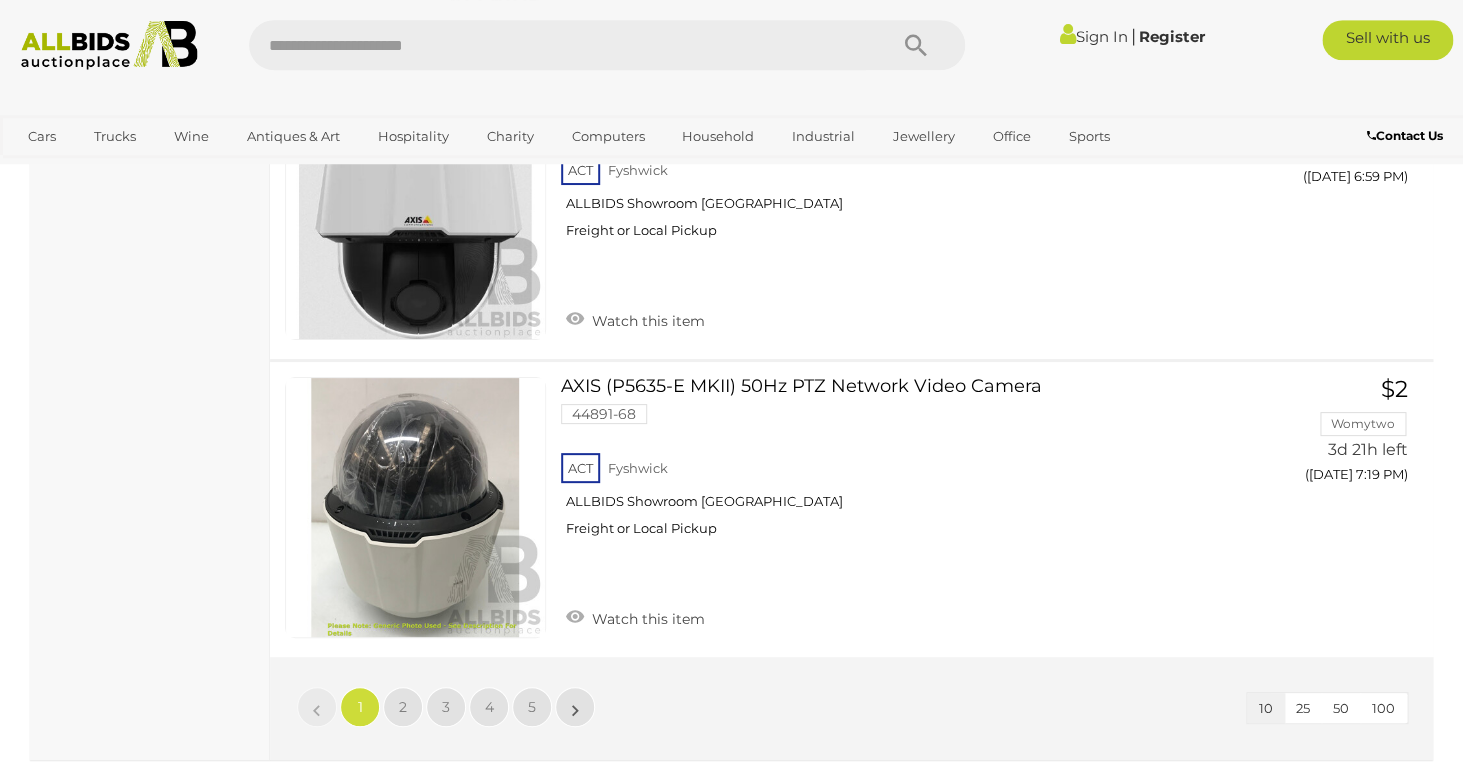 click on "100" at bounding box center (1383, 708) 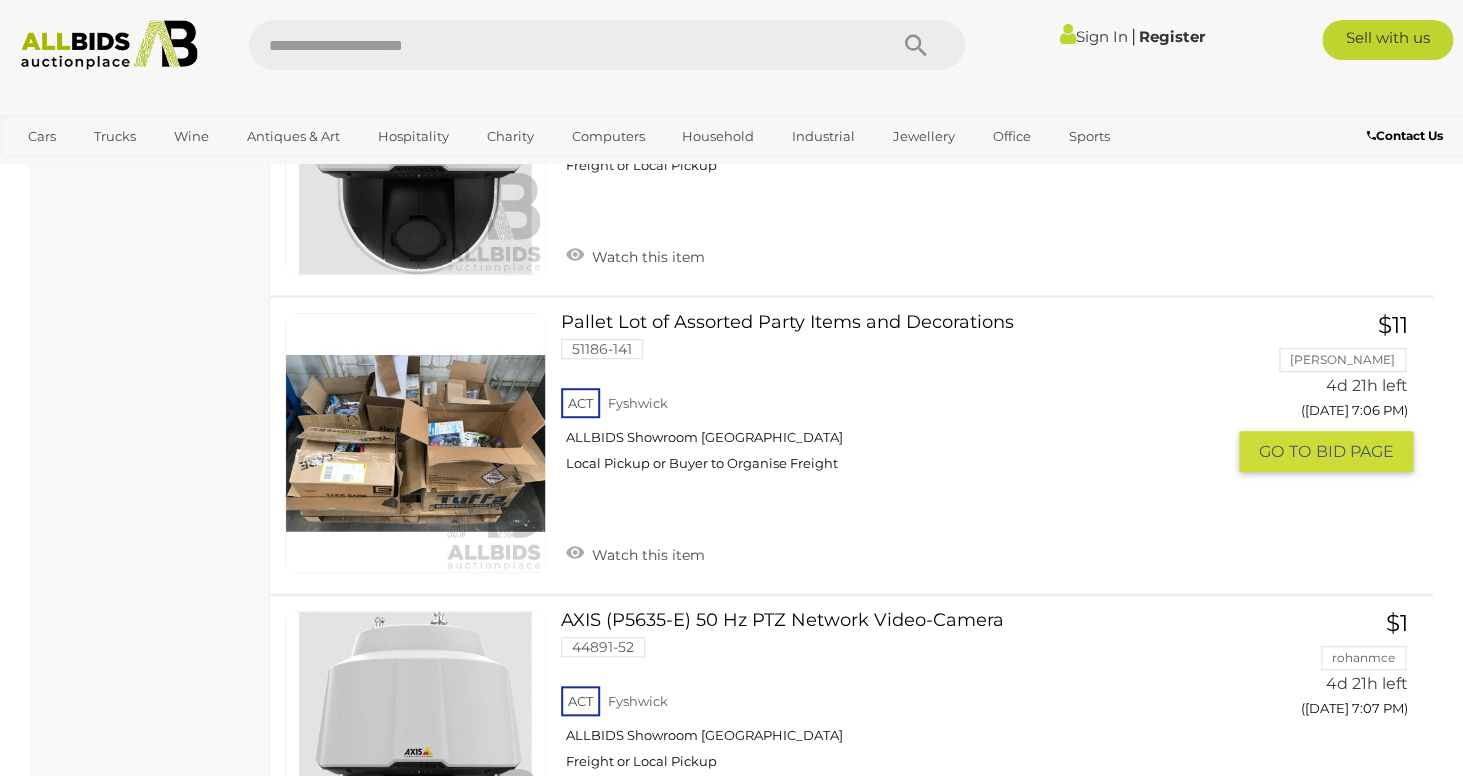 scroll, scrollTop: 9074, scrollLeft: 0, axis: vertical 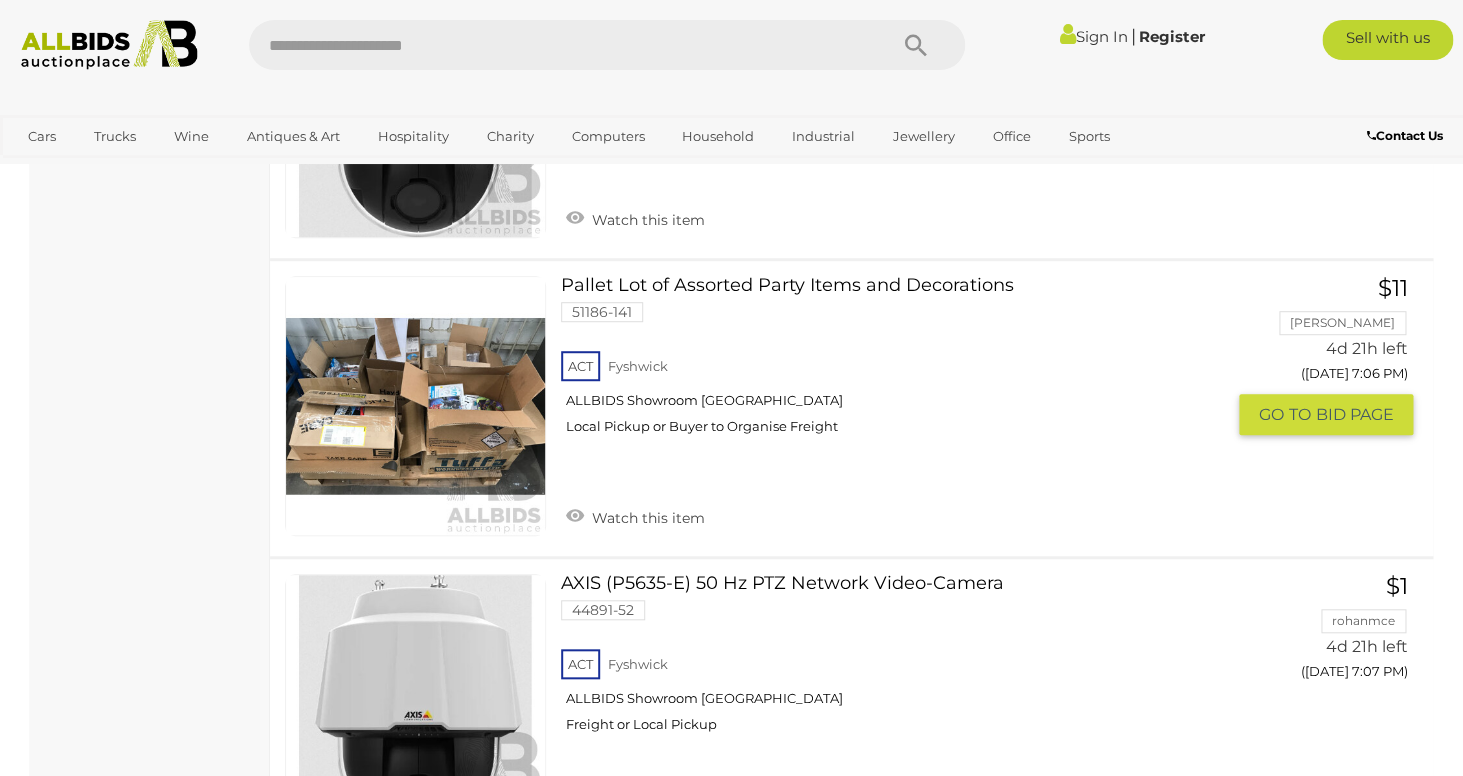 click on "Pallet Lot of Assorted Party Items and Decorations
51186-141
ACT
[GEOGRAPHIC_DATA]" at bounding box center [900, 363] 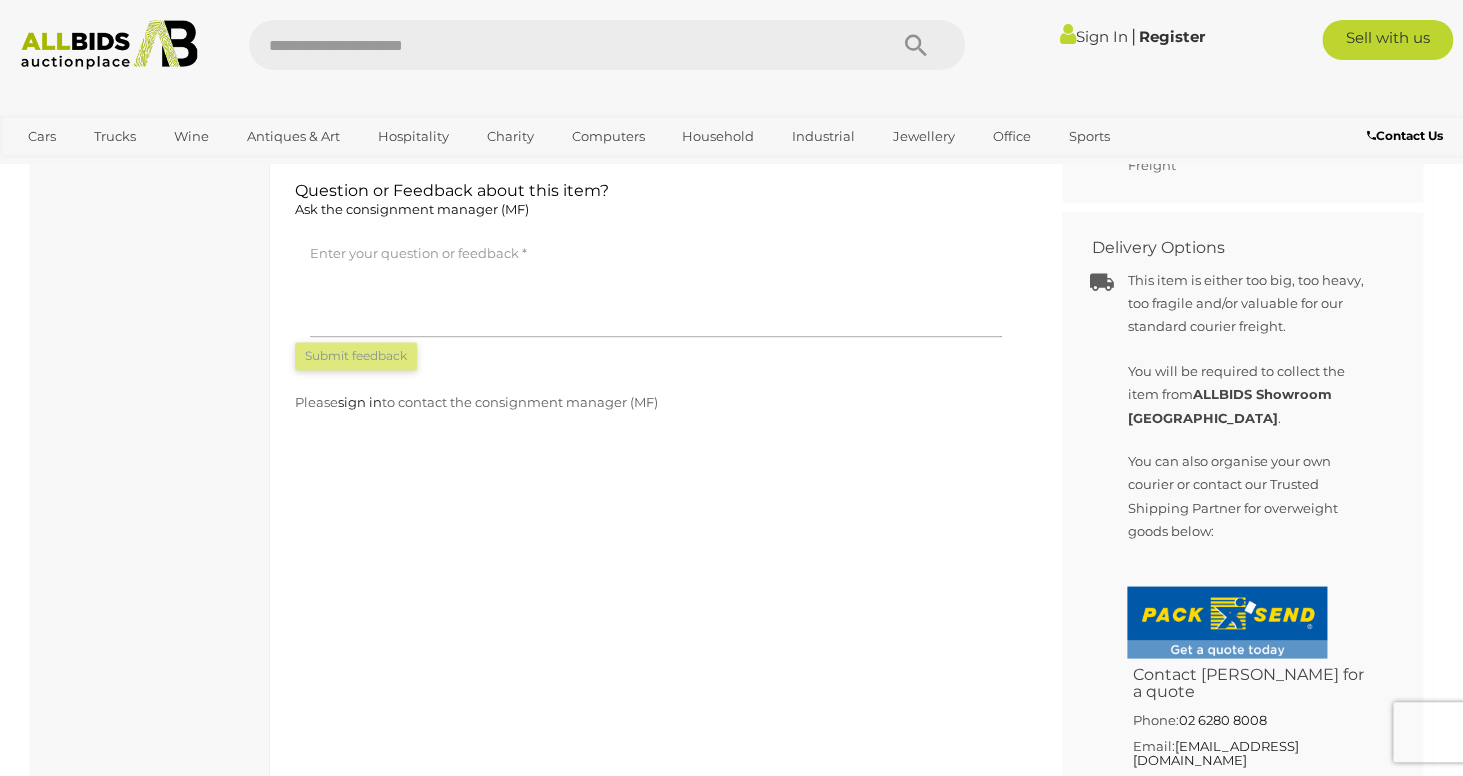 scroll, scrollTop: 993, scrollLeft: 0, axis: vertical 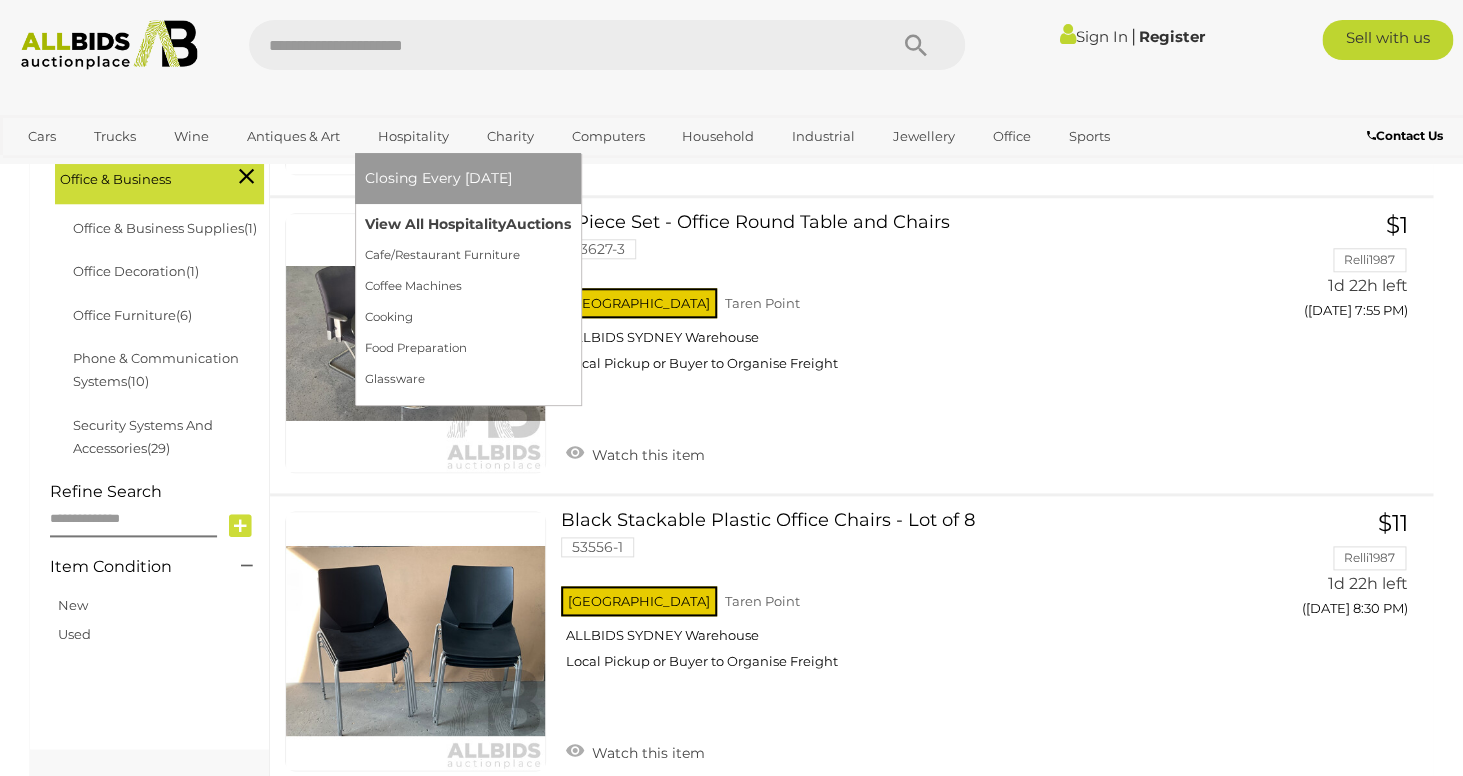 click on "View All Hospitality  Auctions" at bounding box center (468, 224) 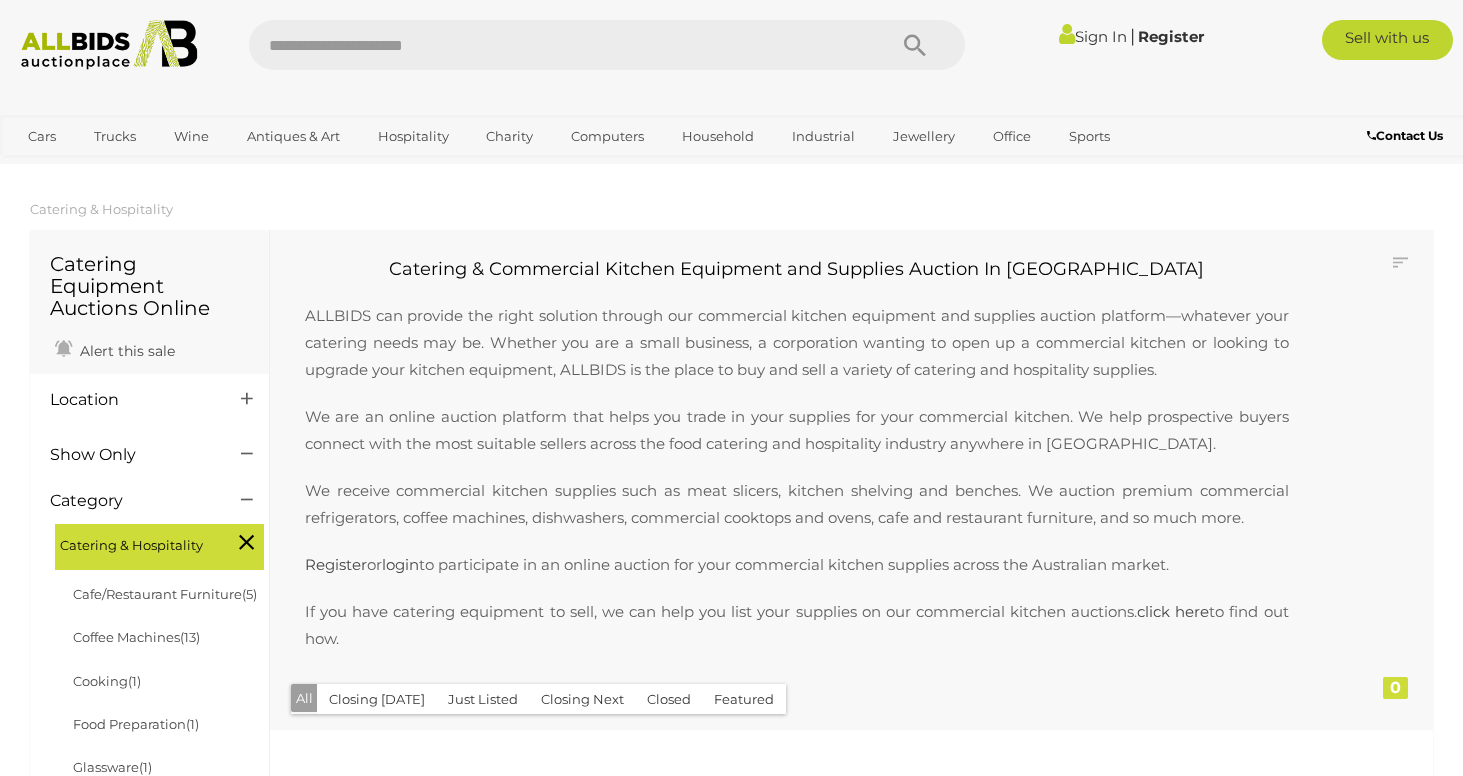 scroll, scrollTop: 0, scrollLeft: 0, axis: both 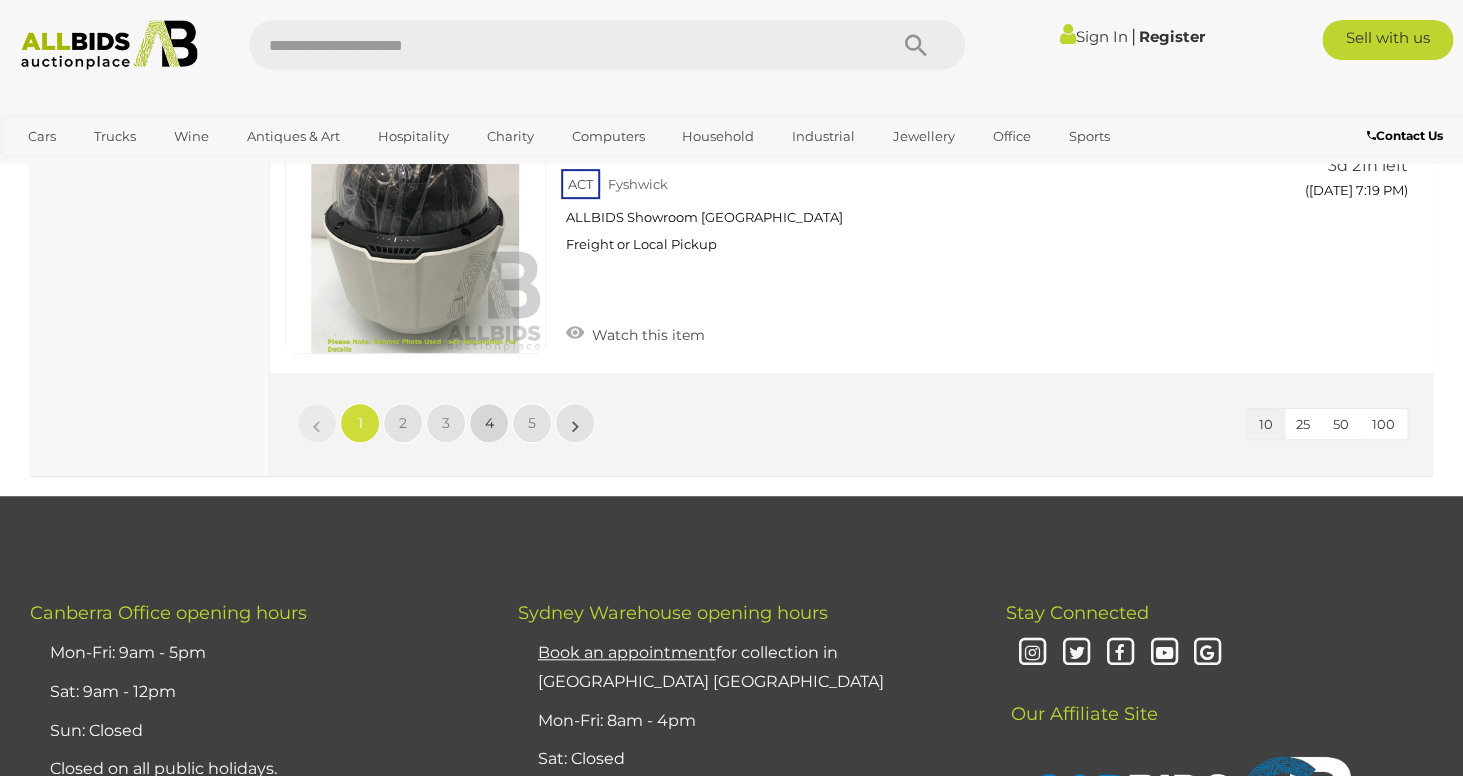 click on "4" at bounding box center (489, 423) 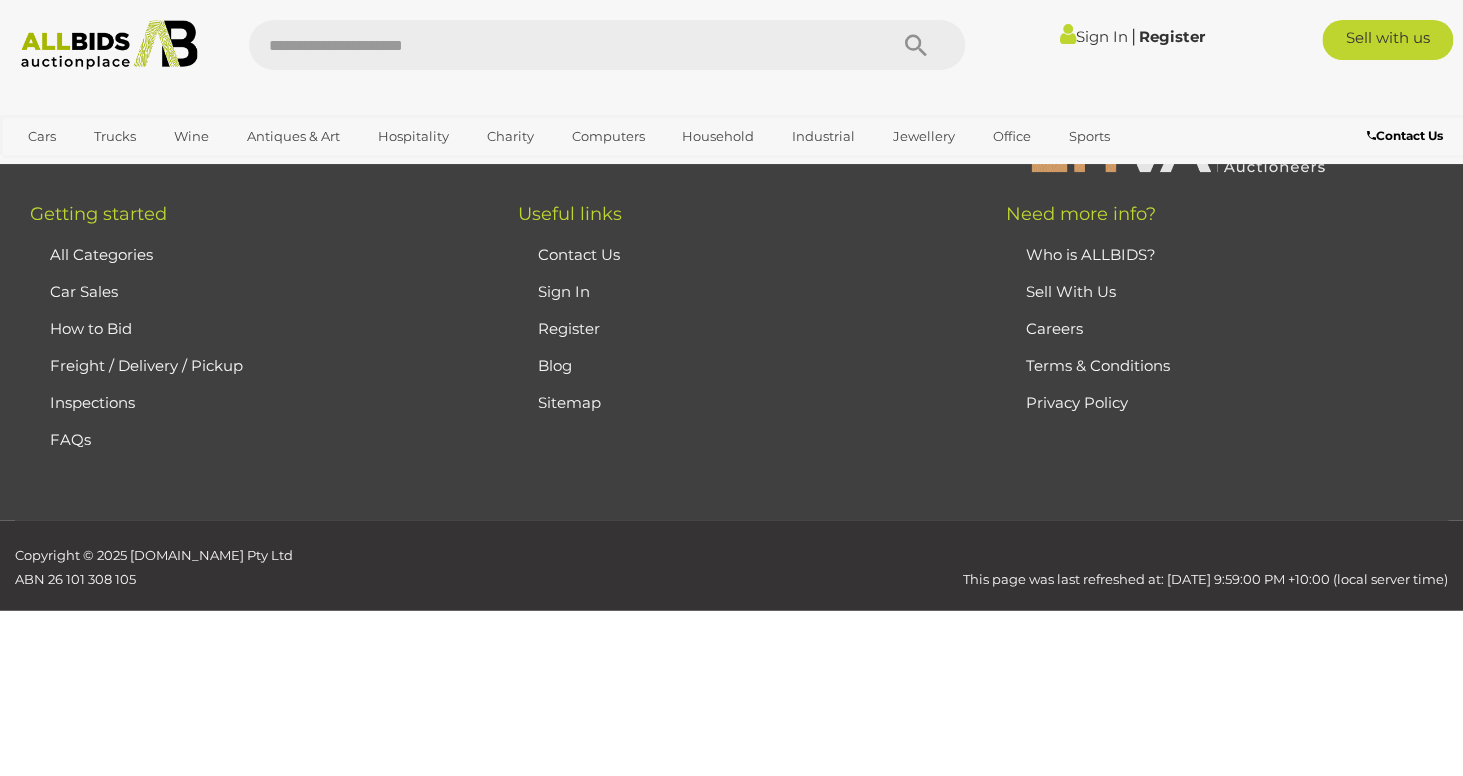 scroll, scrollTop: 312, scrollLeft: 0, axis: vertical 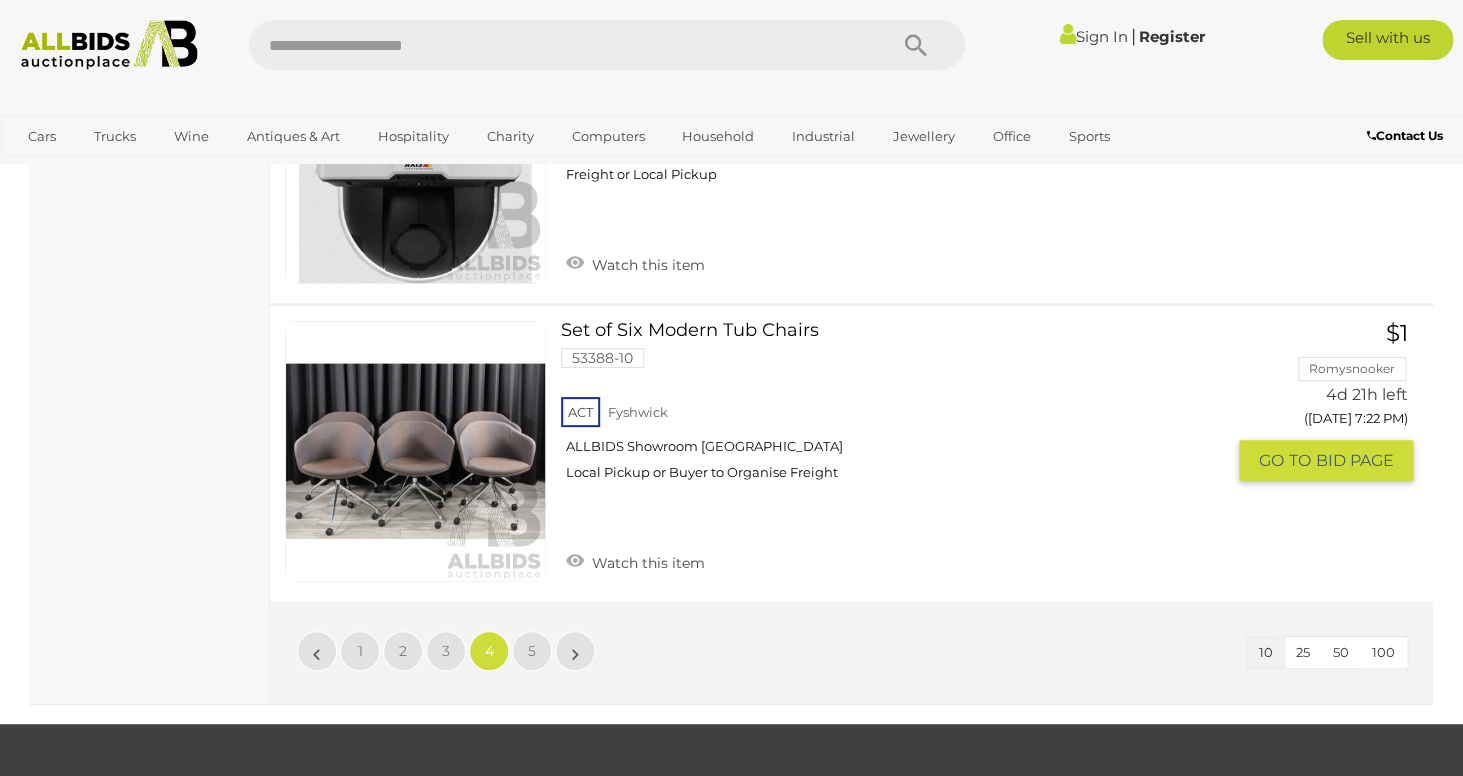 click on "ACT
Fyshwick
ALLBIDS Showroom Fyshwick
Local Pickup or Buyer to Organise Freight" at bounding box center [892, 444] 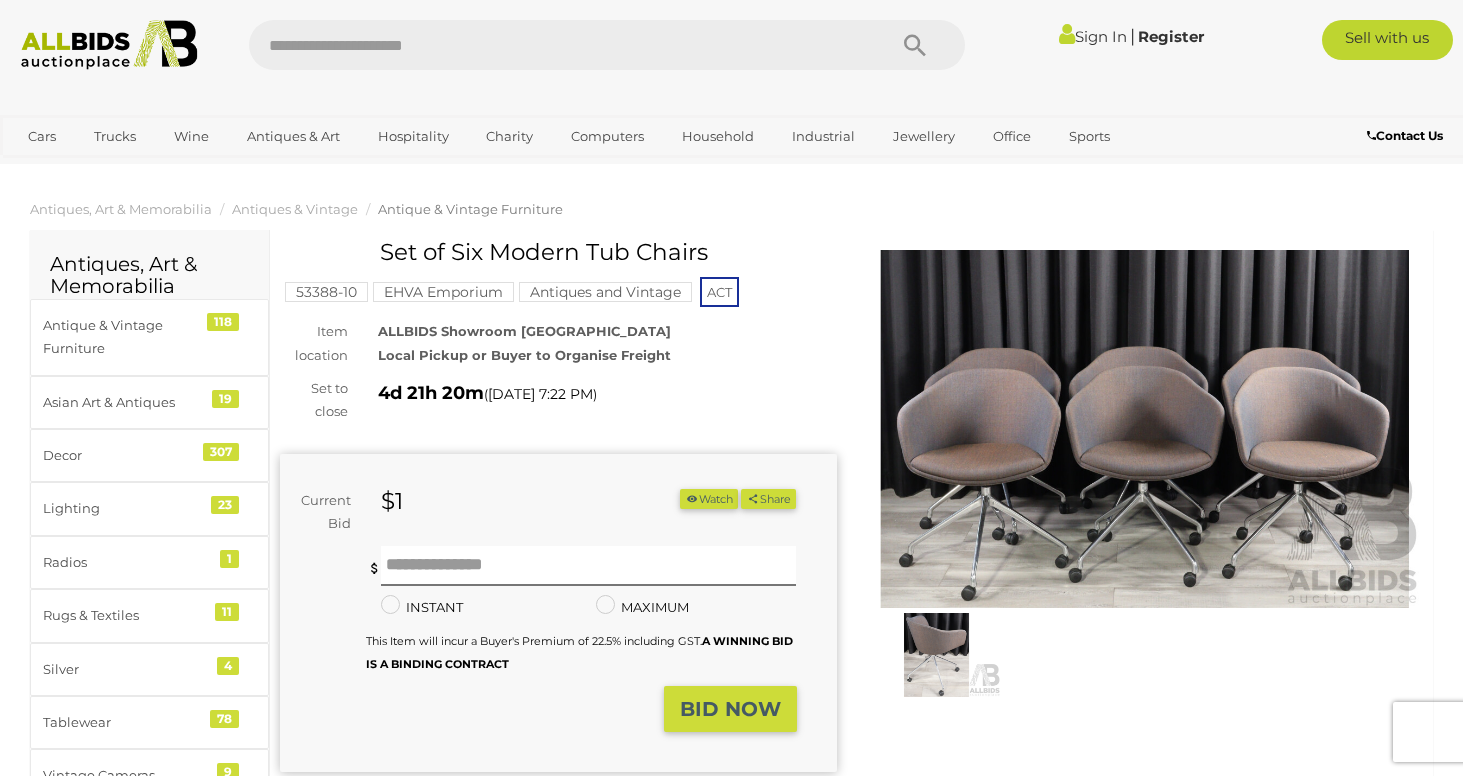 scroll, scrollTop: 0, scrollLeft: 0, axis: both 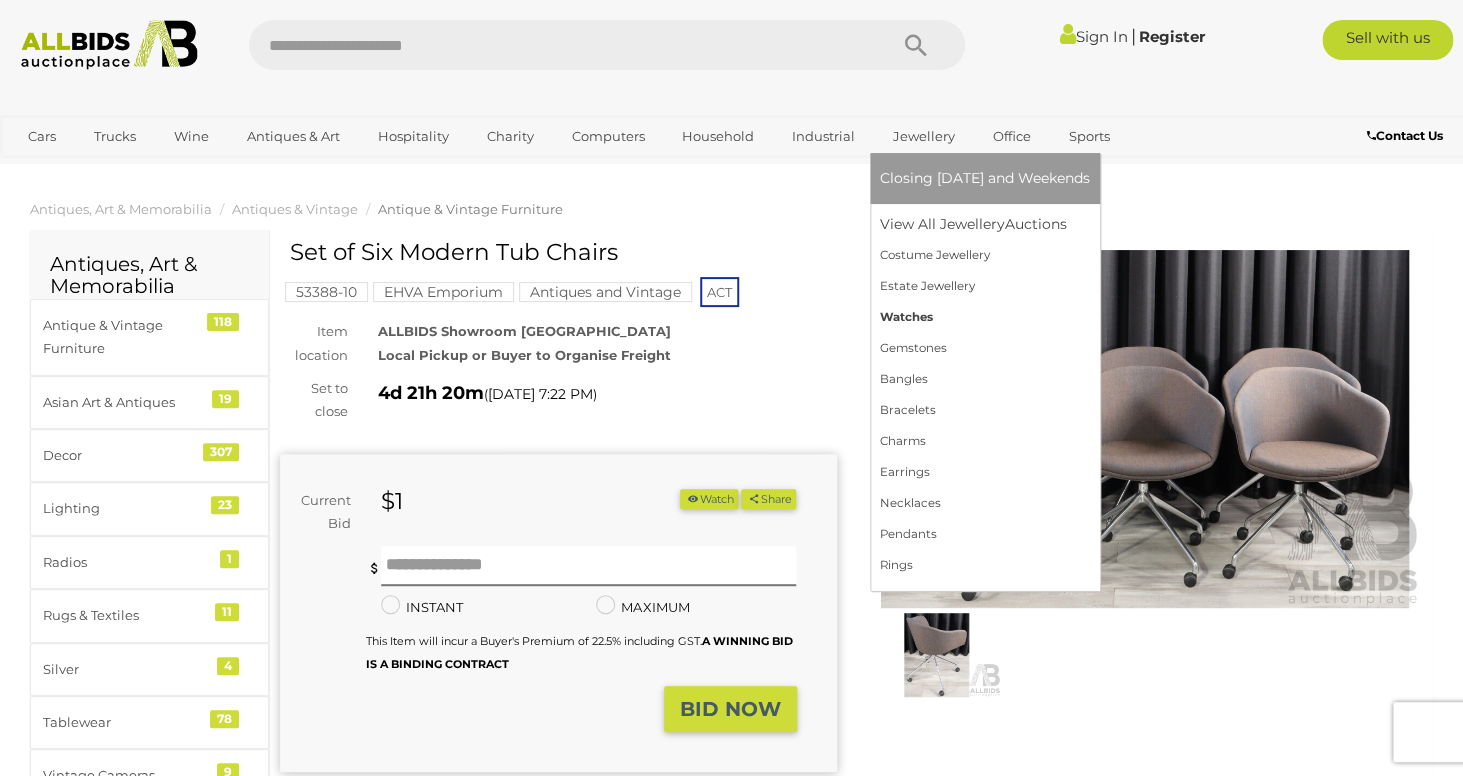 click on "Watches" at bounding box center (985, 317) 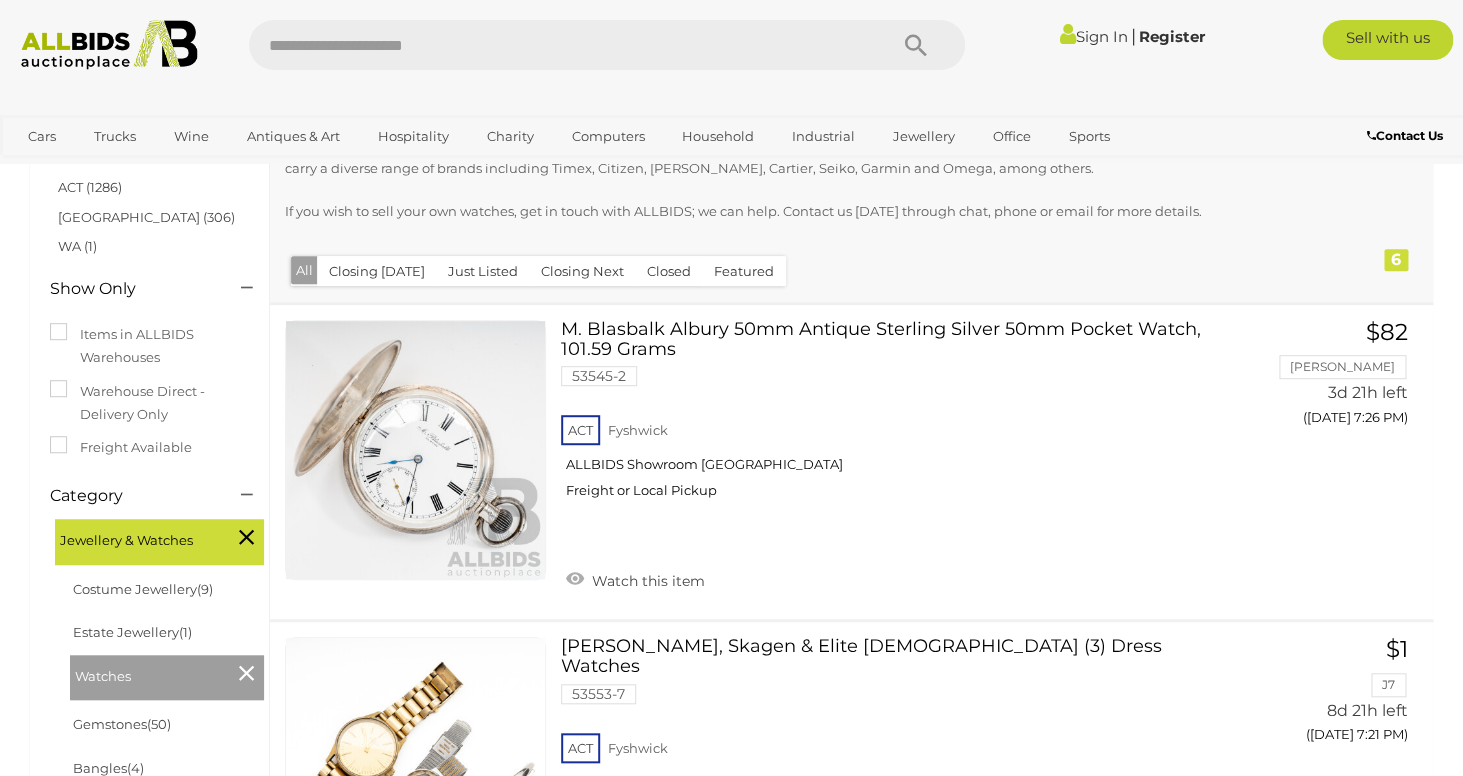 scroll, scrollTop: 213, scrollLeft: 0, axis: vertical 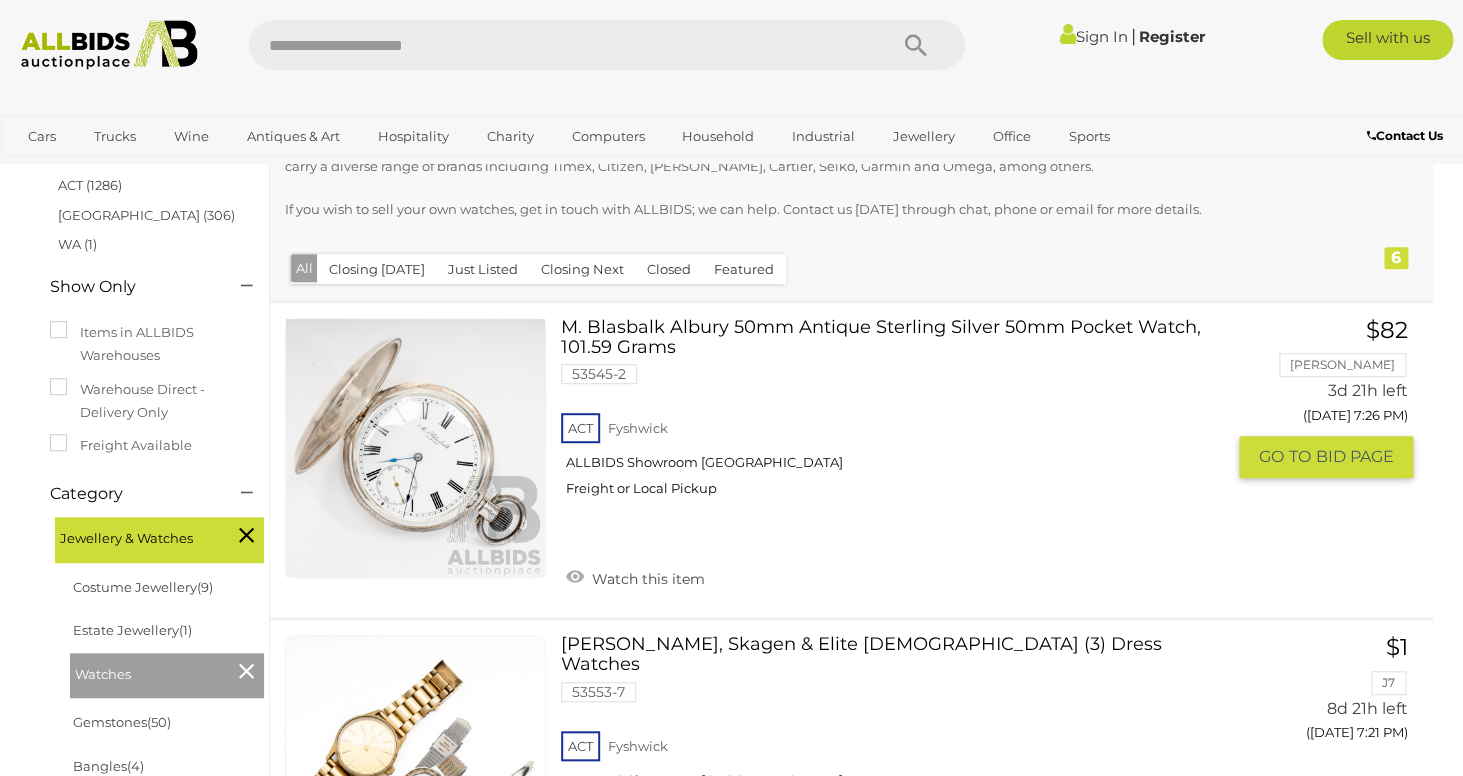 click at bounding box center (415, 448) 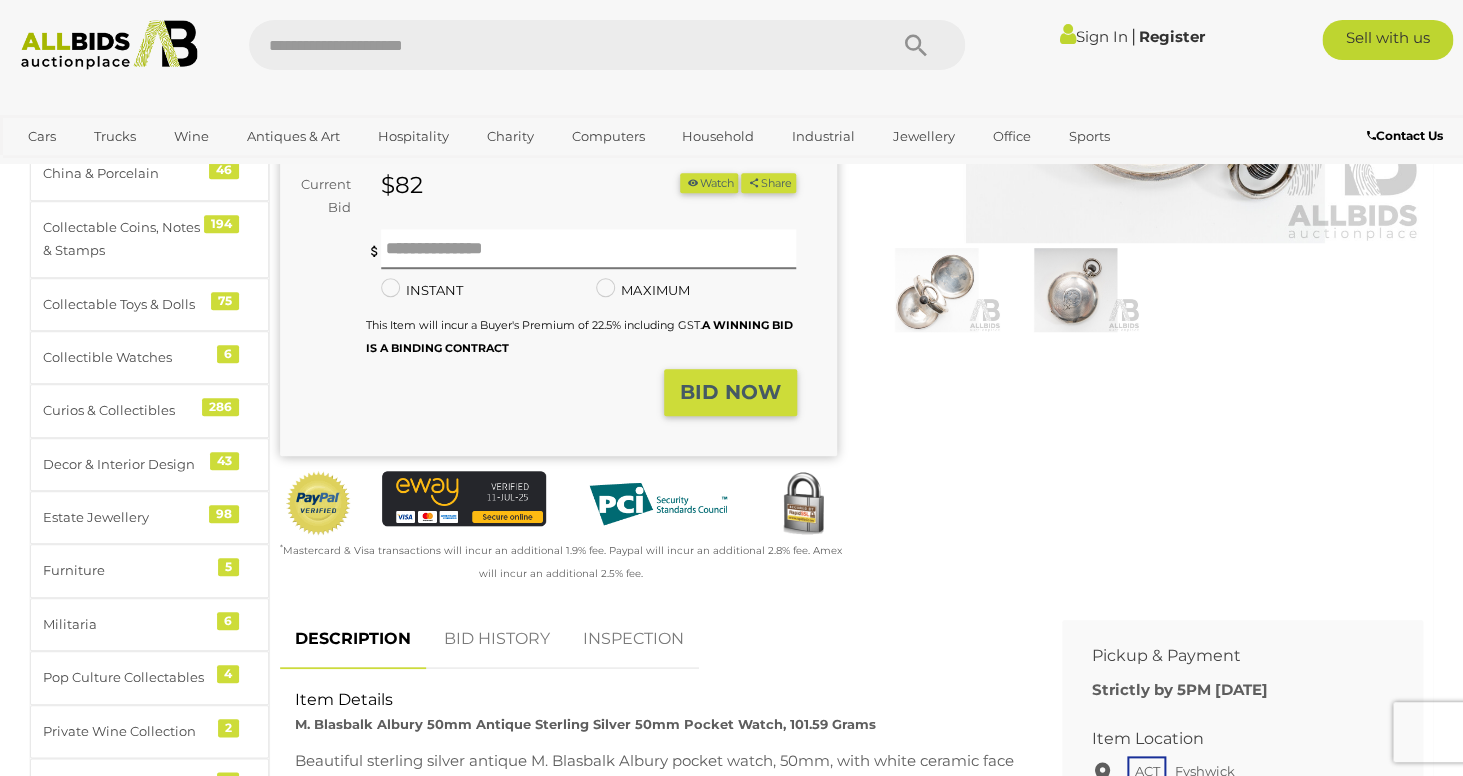 scroll, scrollTop: 452, scrollLeft: 0, axis: vertical 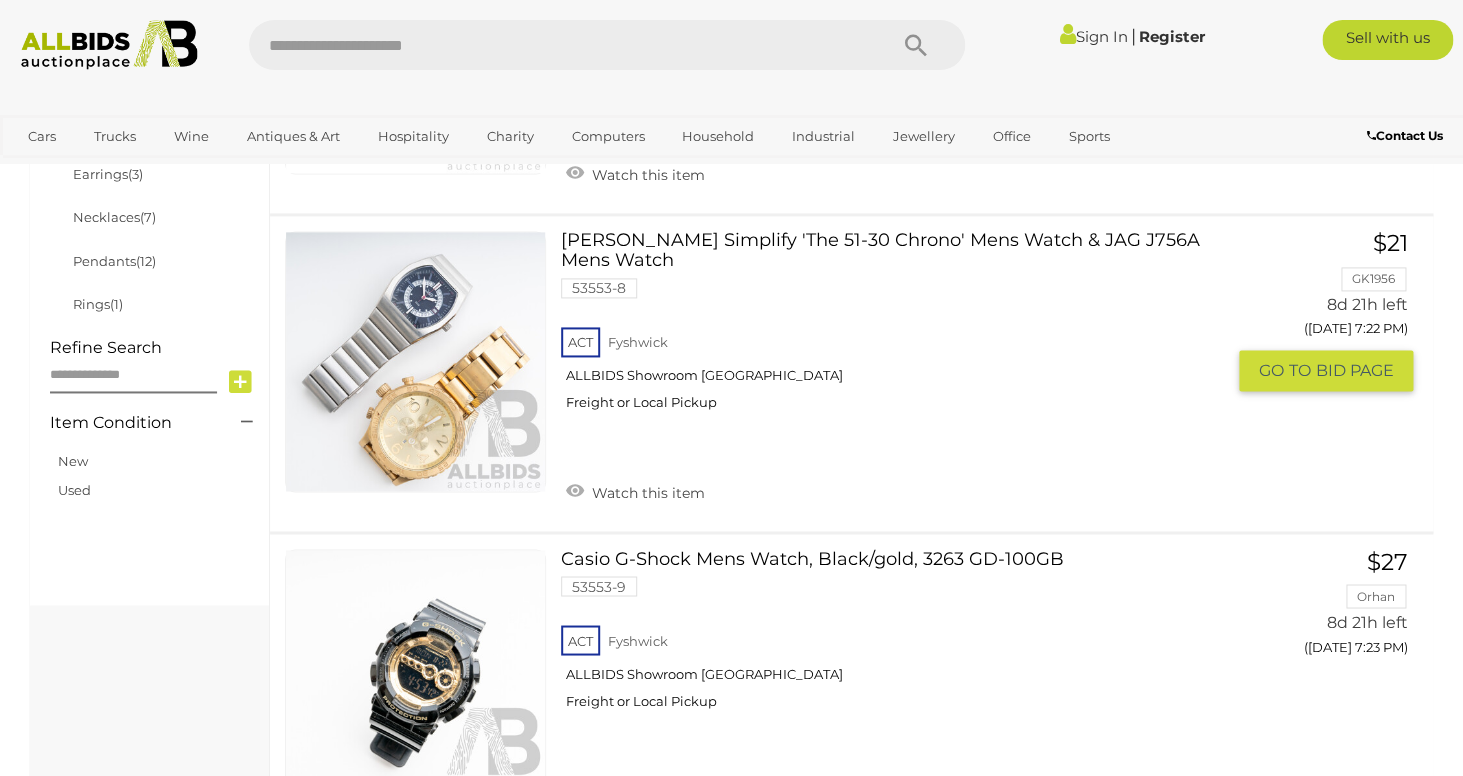 click on "[PERSON_NAME] Simplify 'The 51-30 Chrono' Mens Watch & JAG J756A Mens Watch
53553-8
ACT
[GEOGRAPHIC_DATA]" at bounding box center [900, 328] 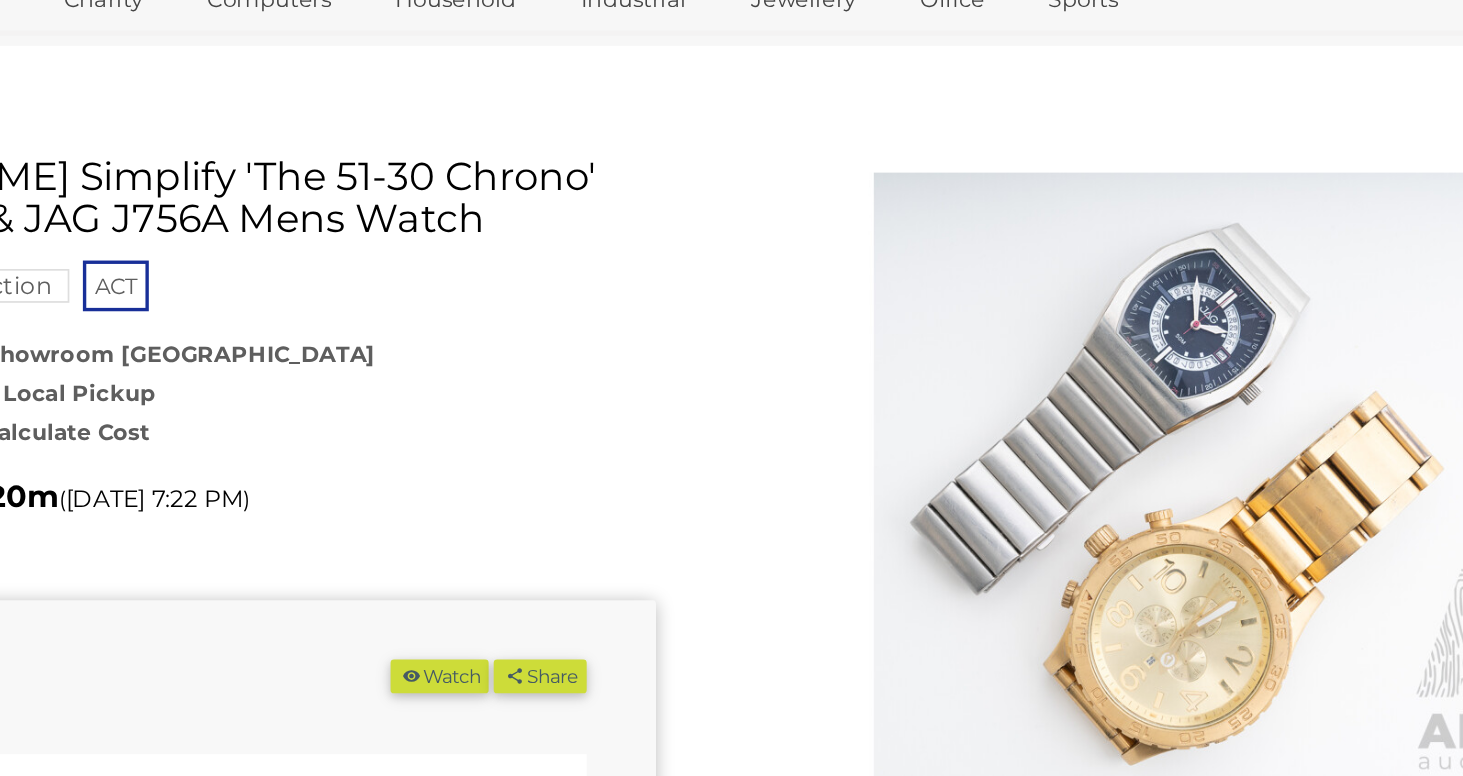 scroll, scrollTop: 11, scrollLeft: 0, axis: vertical 